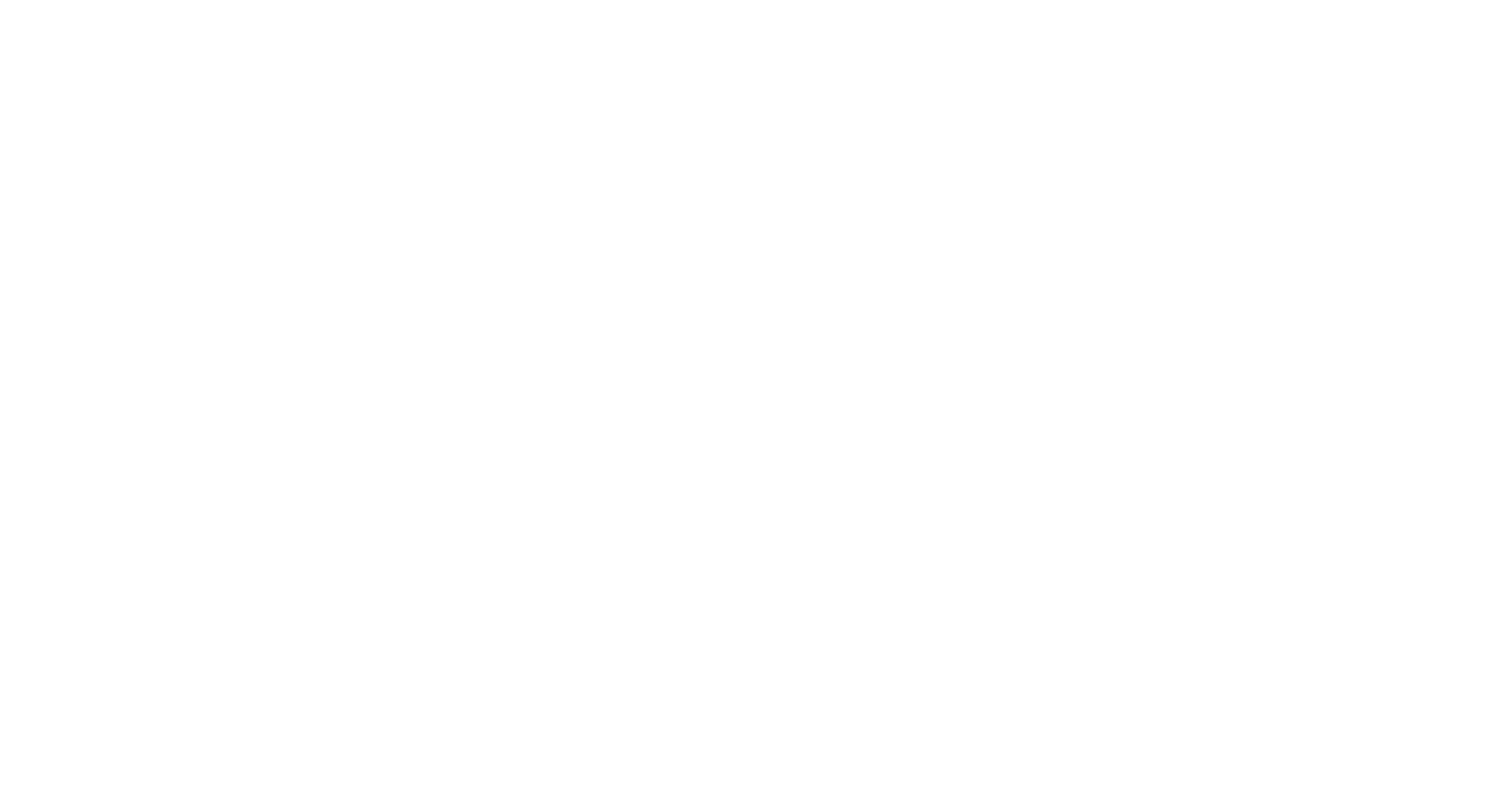 scroll, scrollTop: 0, scrollLeft: 0, axis: both 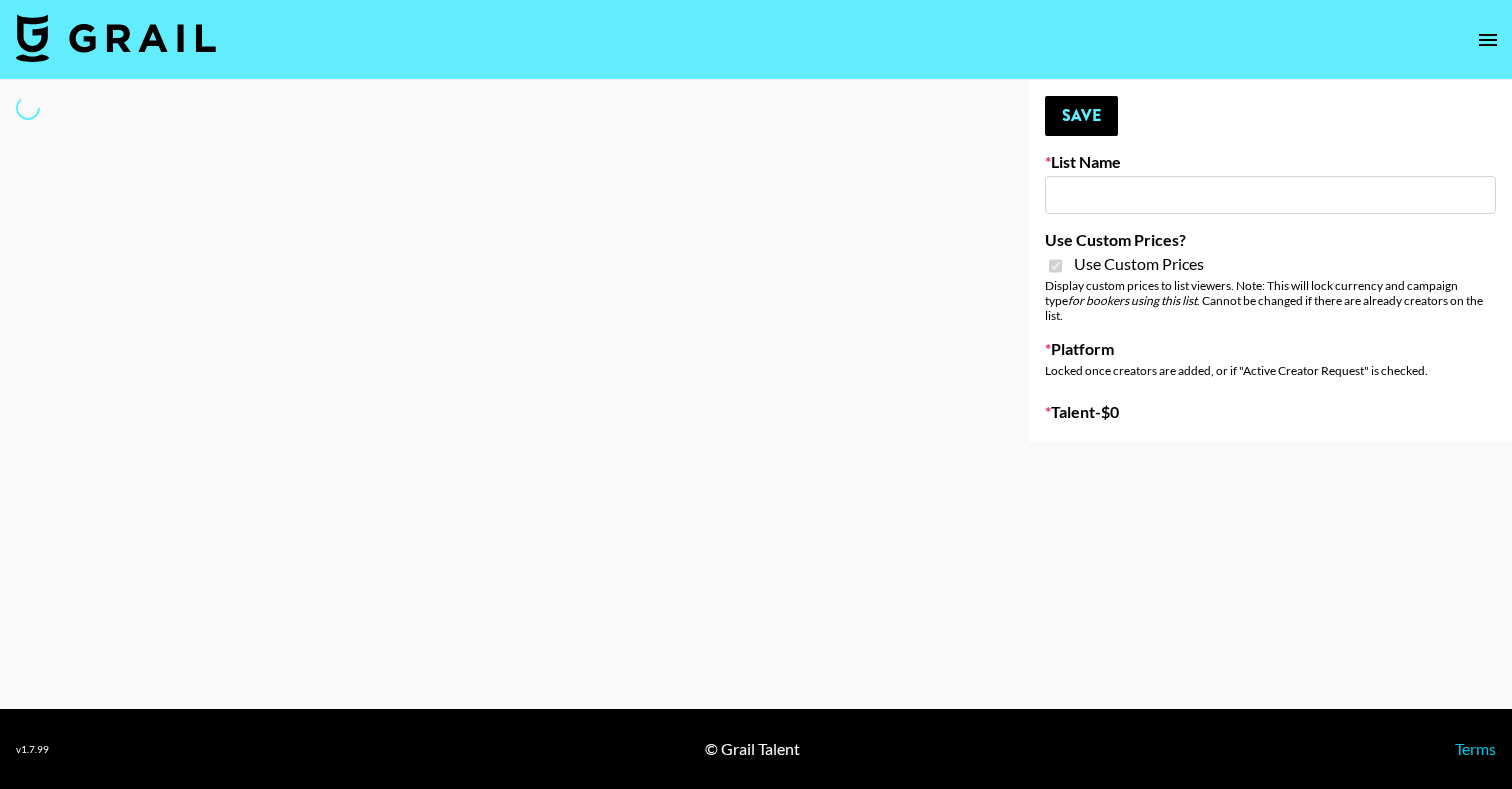 type on "Garage Clothing" 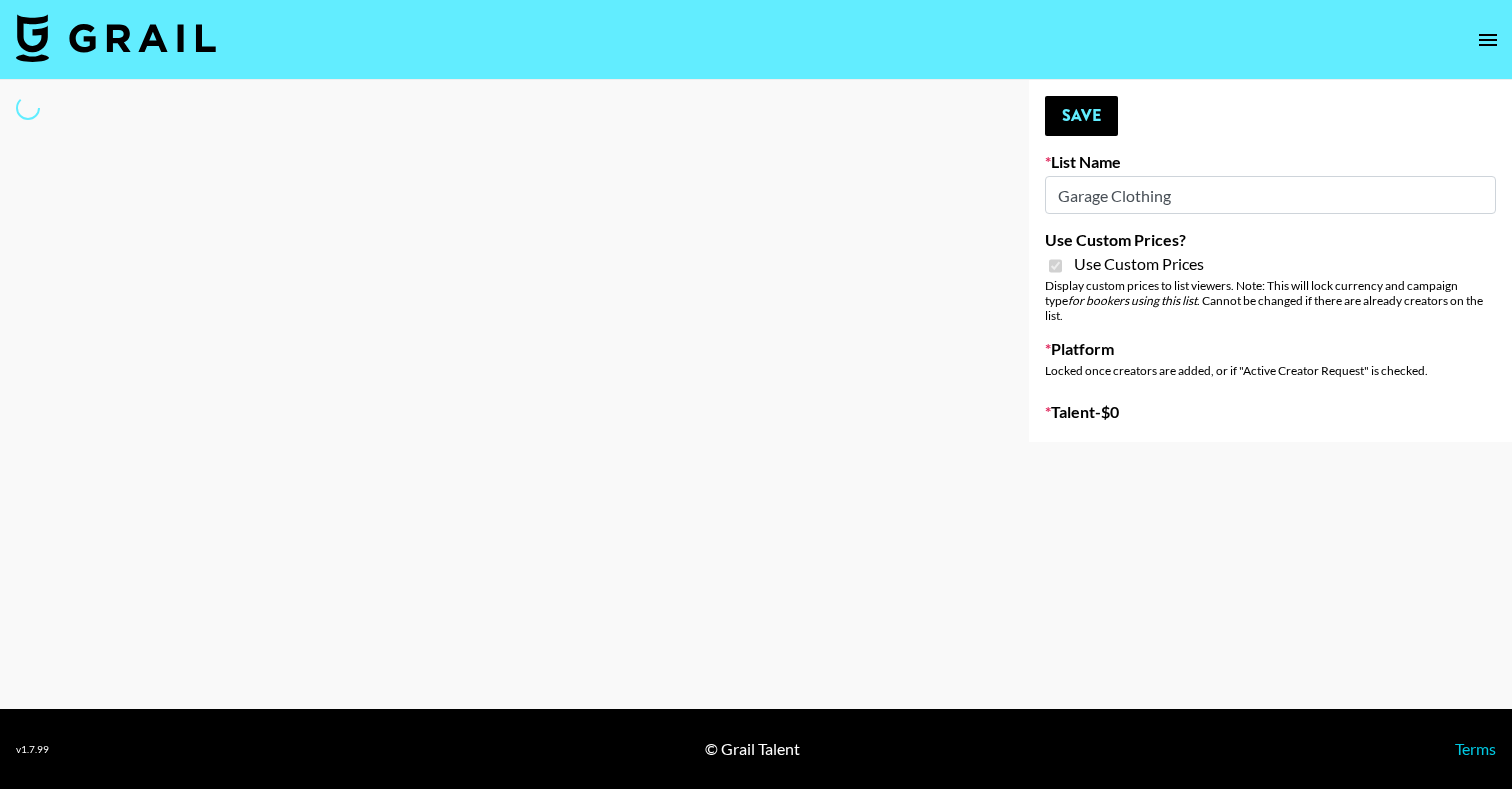select on "Brand" 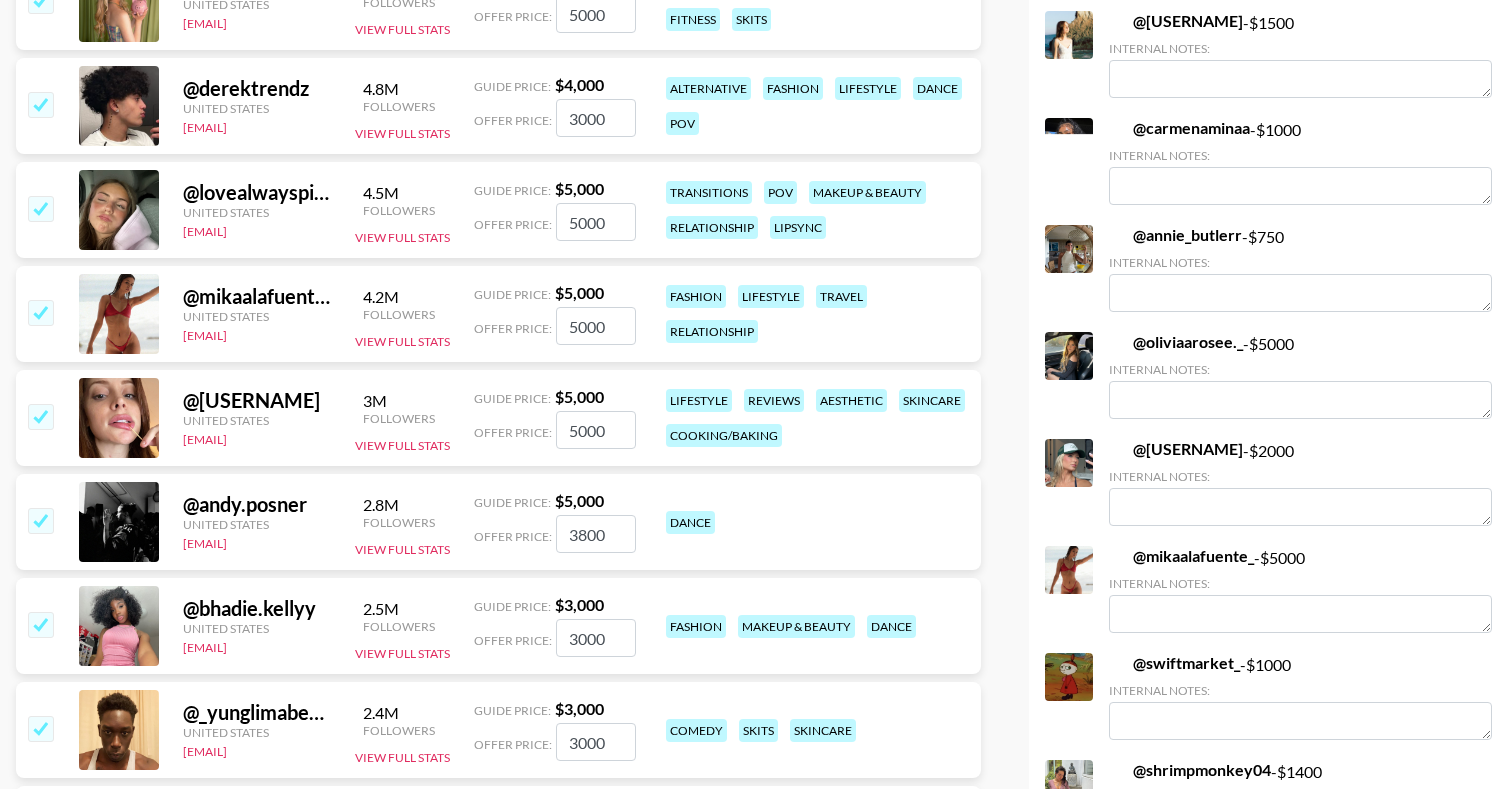 scroll, scrollTop: 0, scrollLeft: 0, axis: both 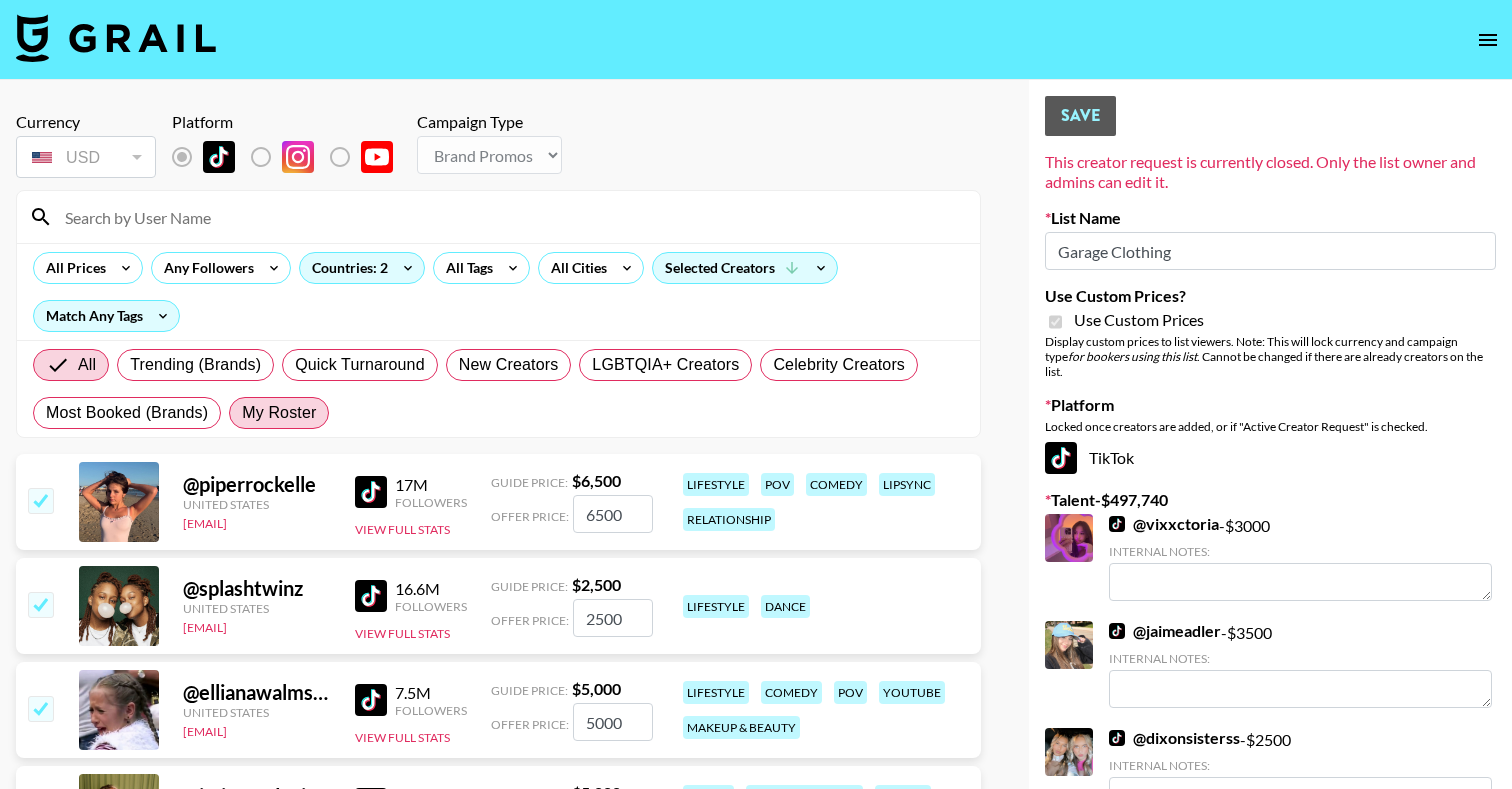 click on "My Roster" at bounding box center (279, 413) 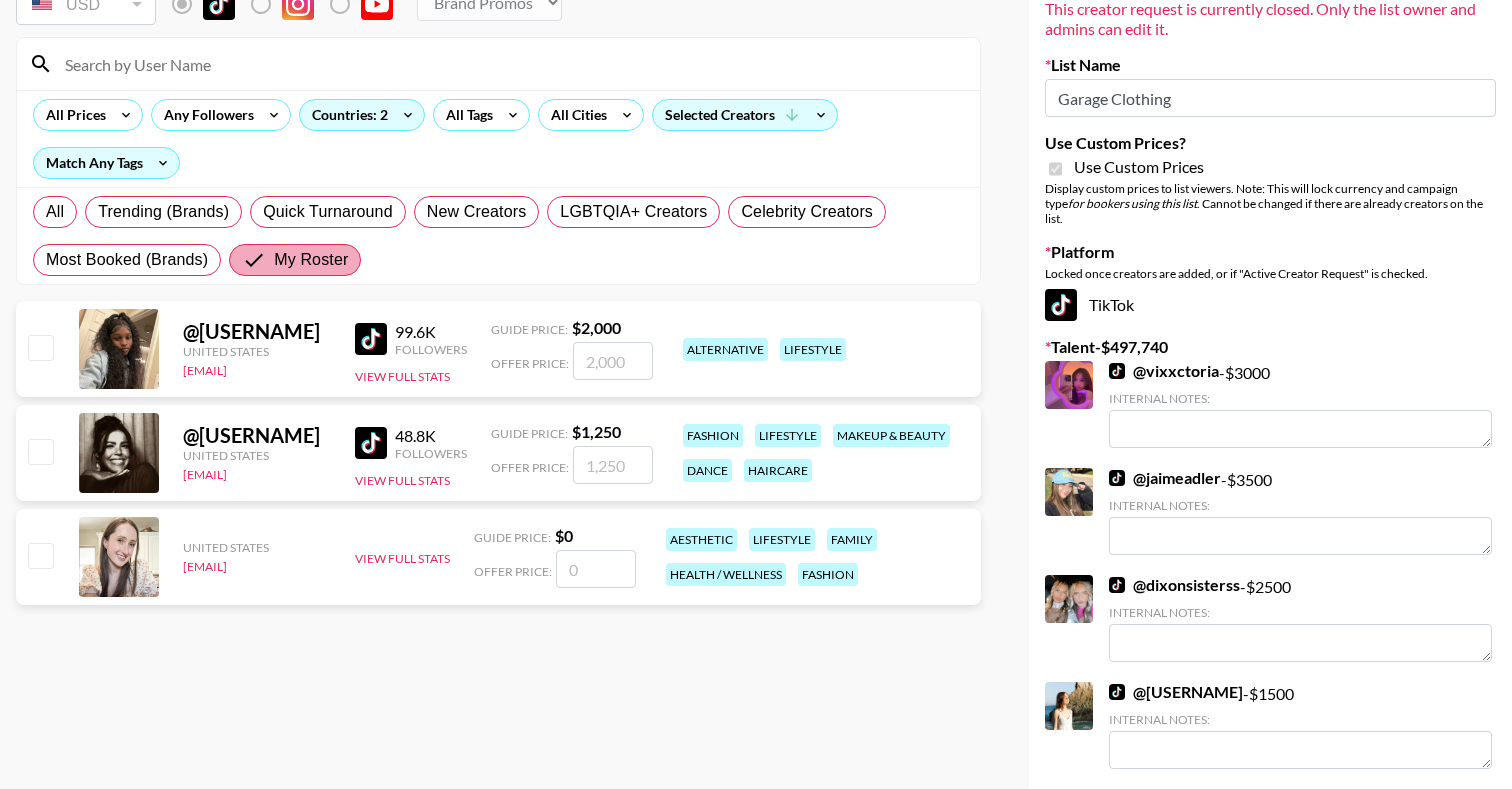 scroll, scrollTop: 186, scrollLeft: 0, axis: vertical 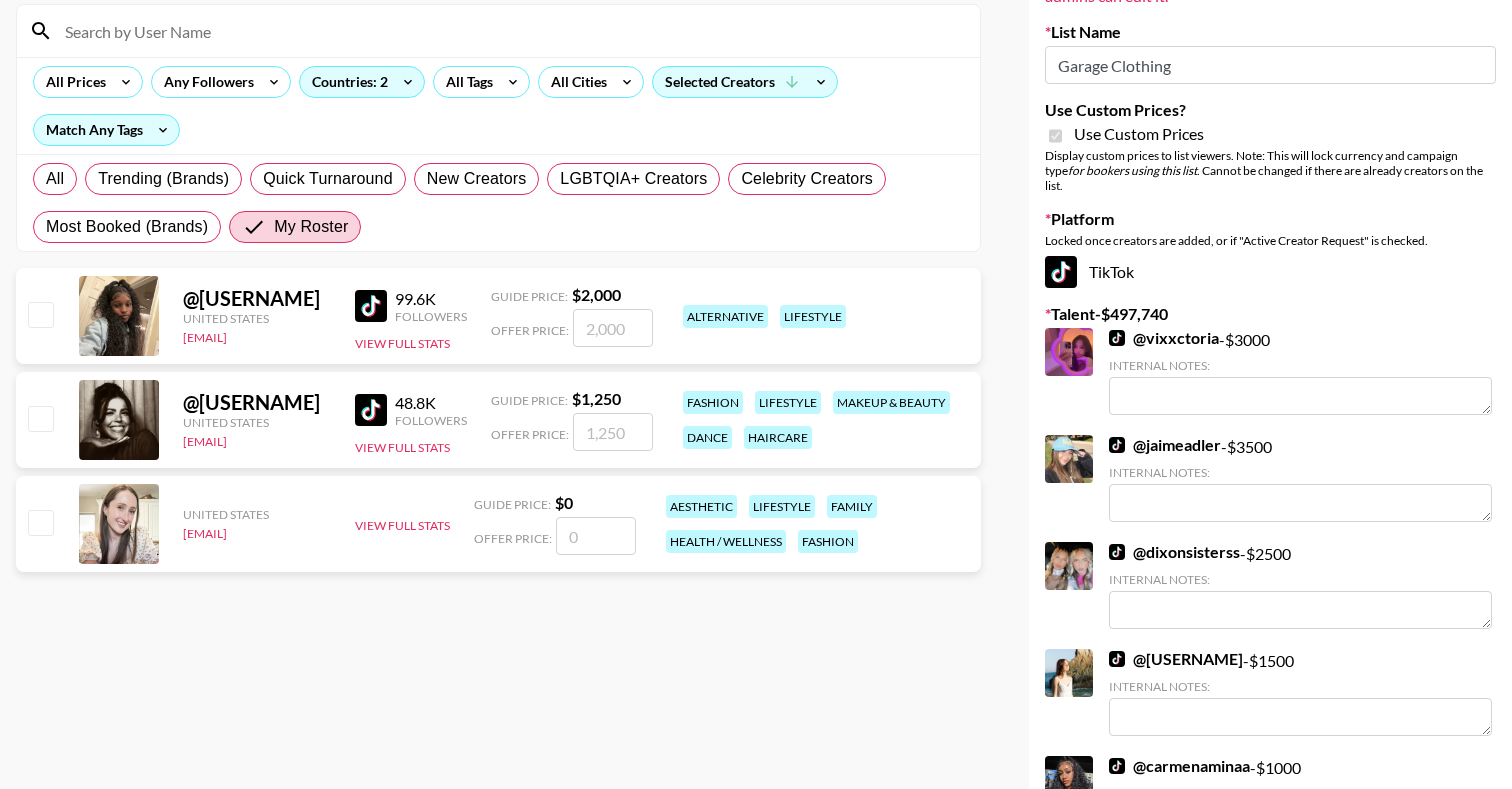 click at bounding box center [40, 418] 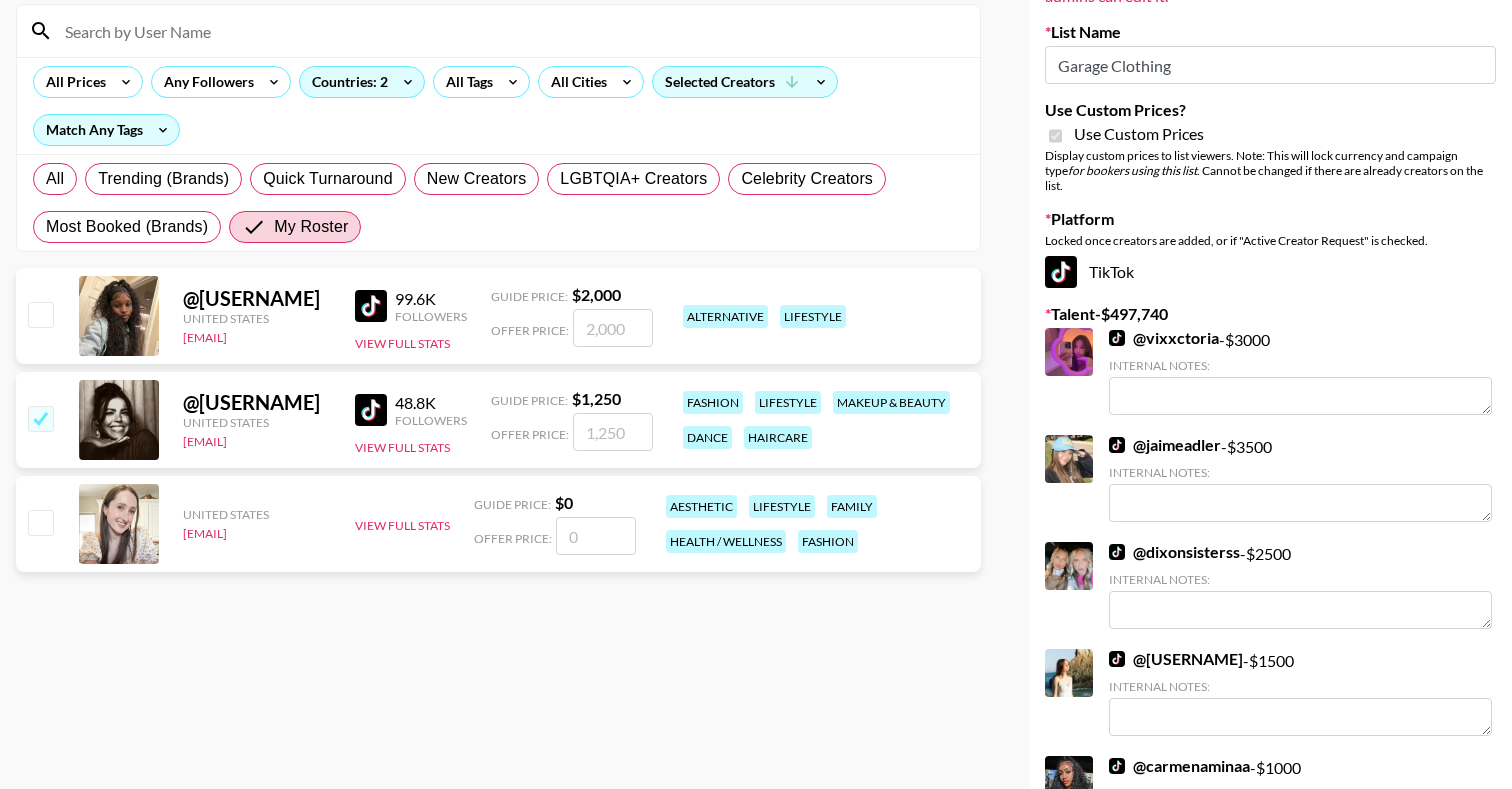 checkbox on "true" 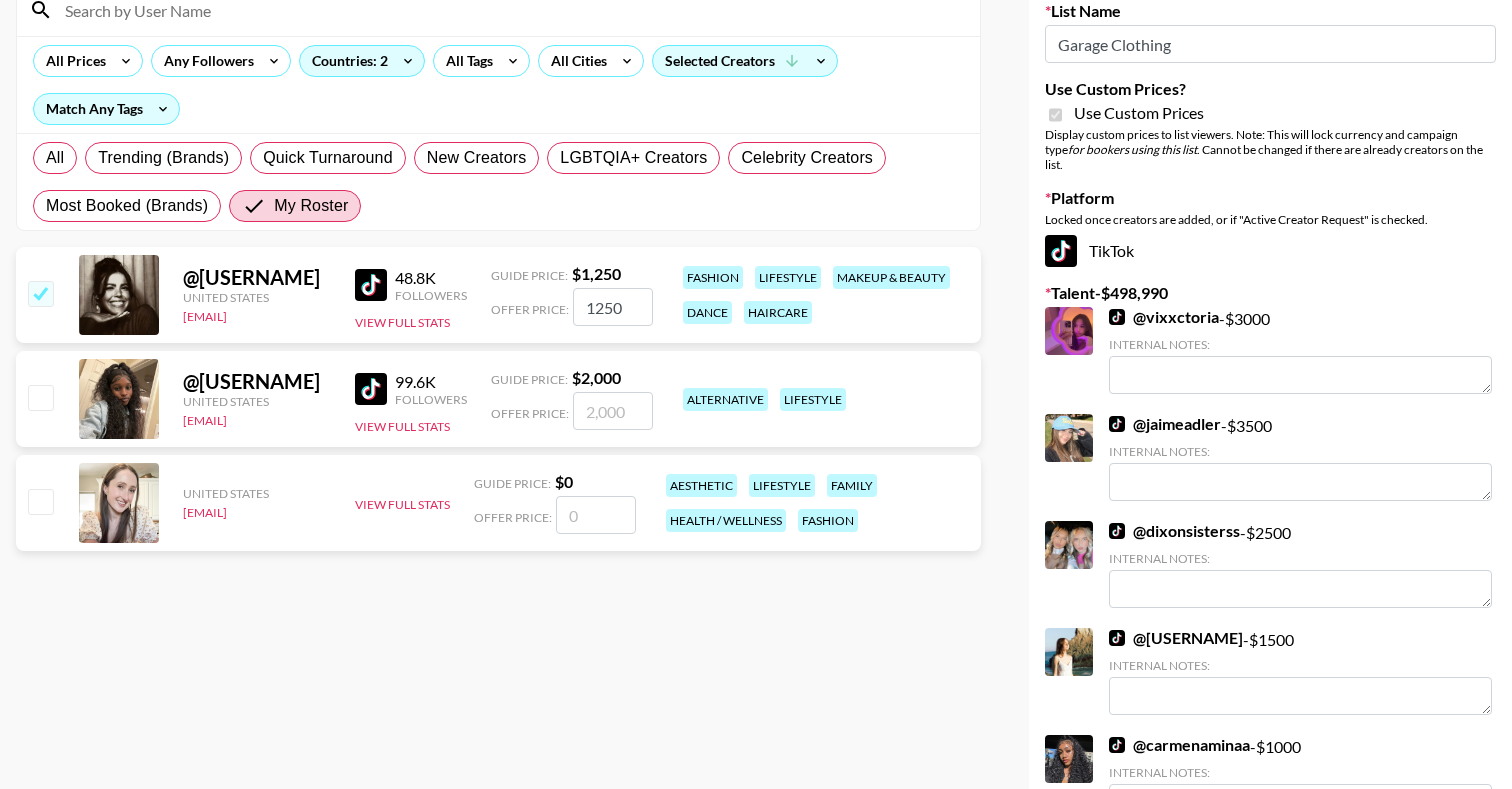 scroll, scrollTop: 0, scrollLeft: 0, axis: both 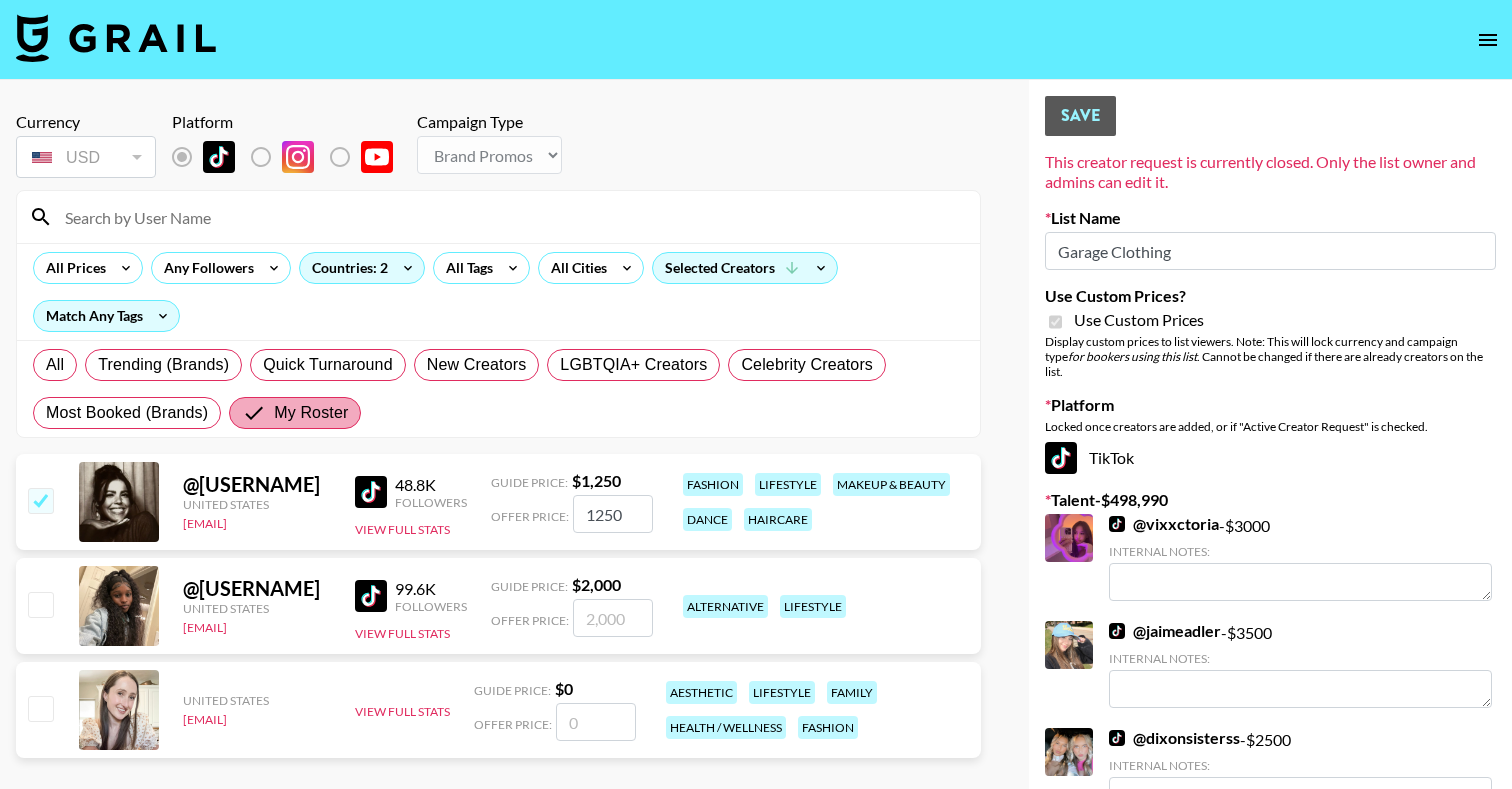 click on "My Roster" at bounding box center [258, 413] 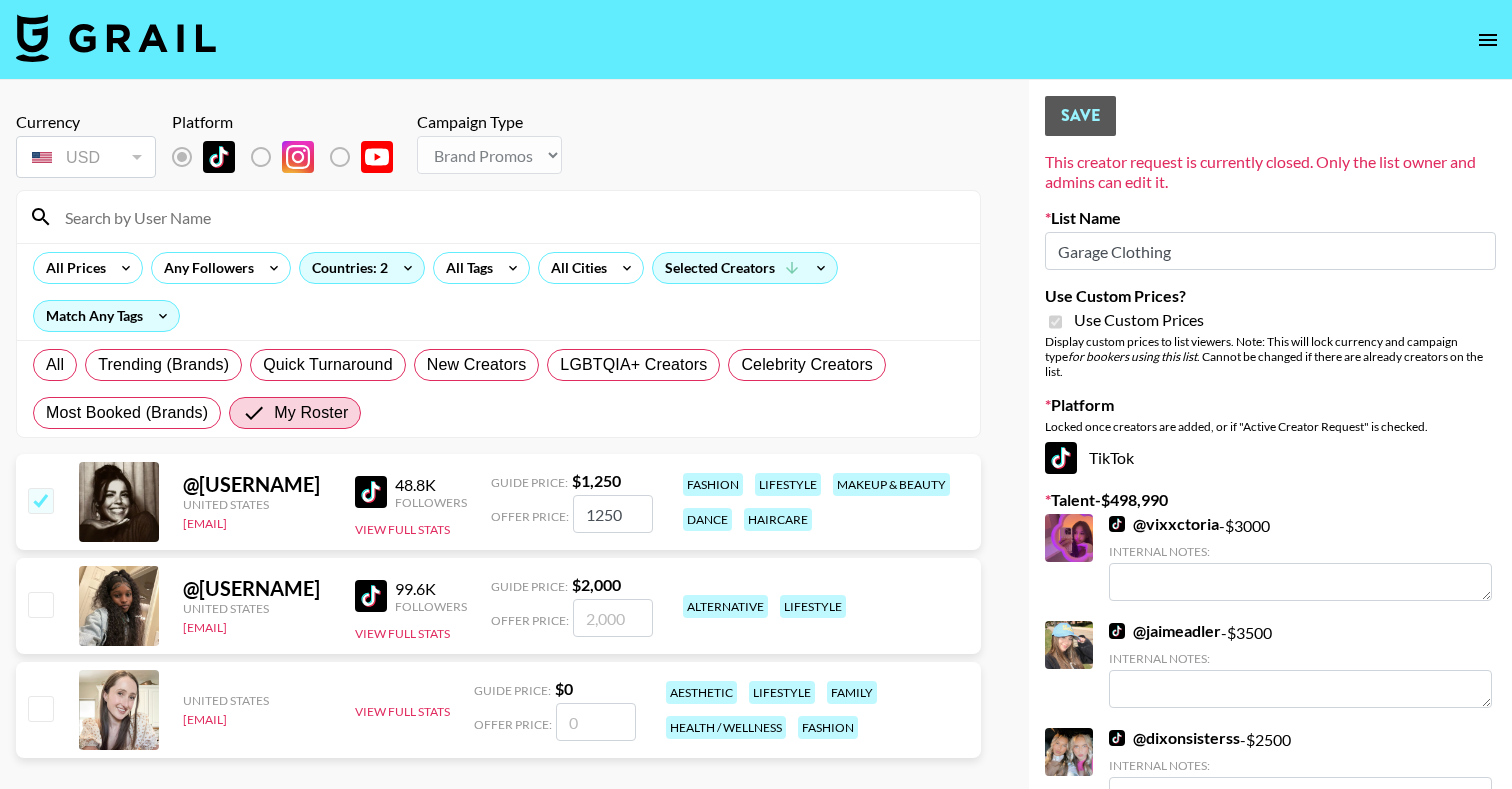 click on "Your changes have been saved! Save This creator request is currently closed. Only the list owner and admins can edit it. List Name Garage Clothing Use Custom Prices? Use Custom Prices Display custom prices to list viewers. Note: This will lock currency and campaign type  for bookers using this list . Cannot be changed if there are already creators on the list. Platform Locked once creators are added, or if "Active Creator Request" is checked.  TikTok Talent -  $ 498,990 @ vixxctoria  -  $ 3000 Internal Notes: @ jaimeadler  -  $ 3500 Internal Notes: @ dixonsisterss  -  $ 2500 Internal Notes: @ just_grace_here  -  $ 1500 Internal Notes: @ carmenaminaa  -  $ 1000 Internal Notes: @ annie_butlerr  -  $ 750 Internal Notes: @ oliviaarosee._  -  $ 5000 Internal Notes: @ macy.loe  -  $ 2000 Internal Notes: @ mikaalafuente_  -  $ 5000 Internal Notes: @ swiftmarket_  -  $ 1000 Internal Notes: @ shrimpmonkey04  -  $ 1400 Internal Notes: @ itsjennadavis  -  $ 5000 Internal Notes: @ keithleak  -  $ 2640 @  -" at bounding box center [1270, 11272] 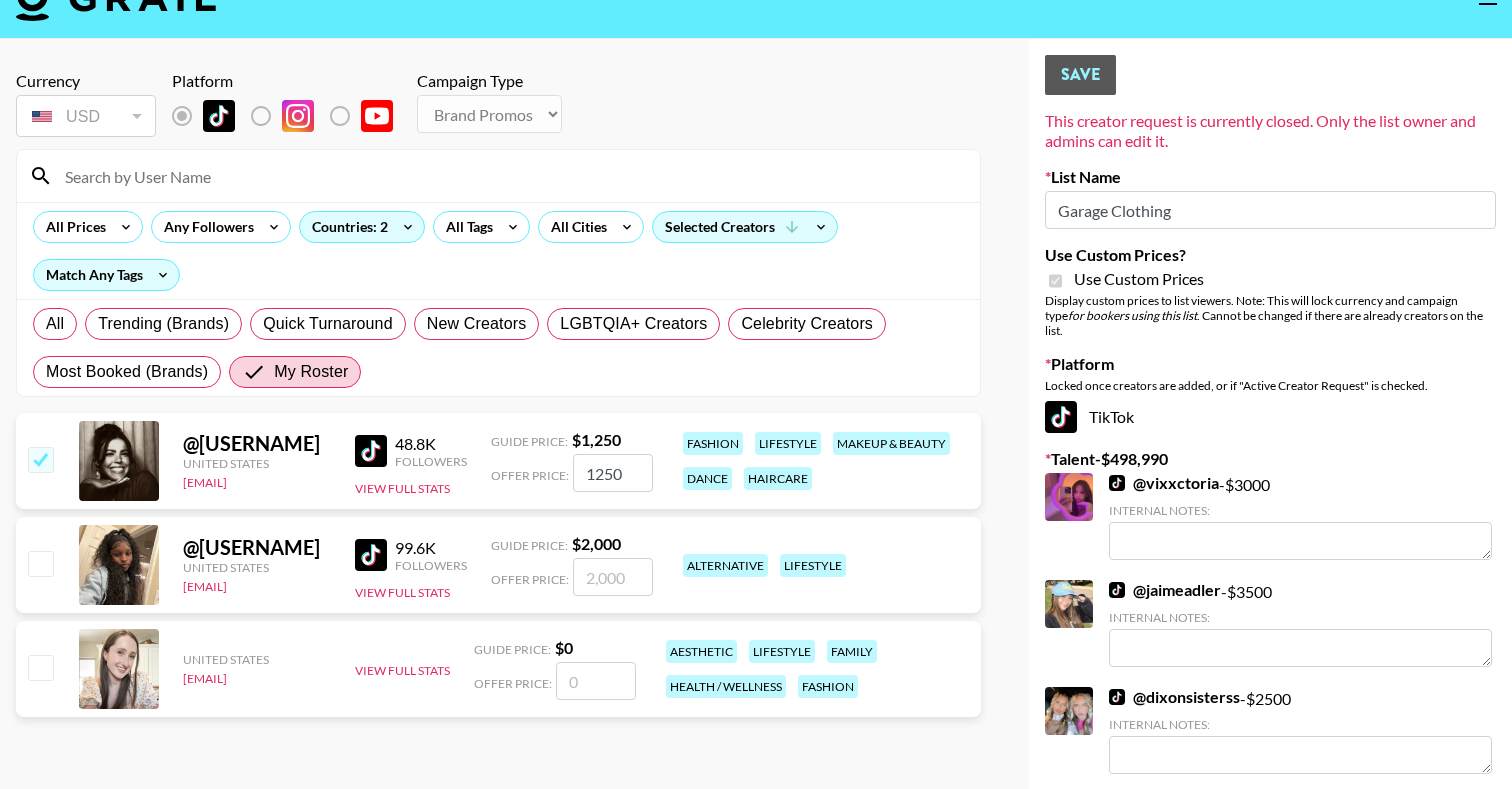 scroll, scrollTop: 27, scrollLeft: 0, axis: vertical 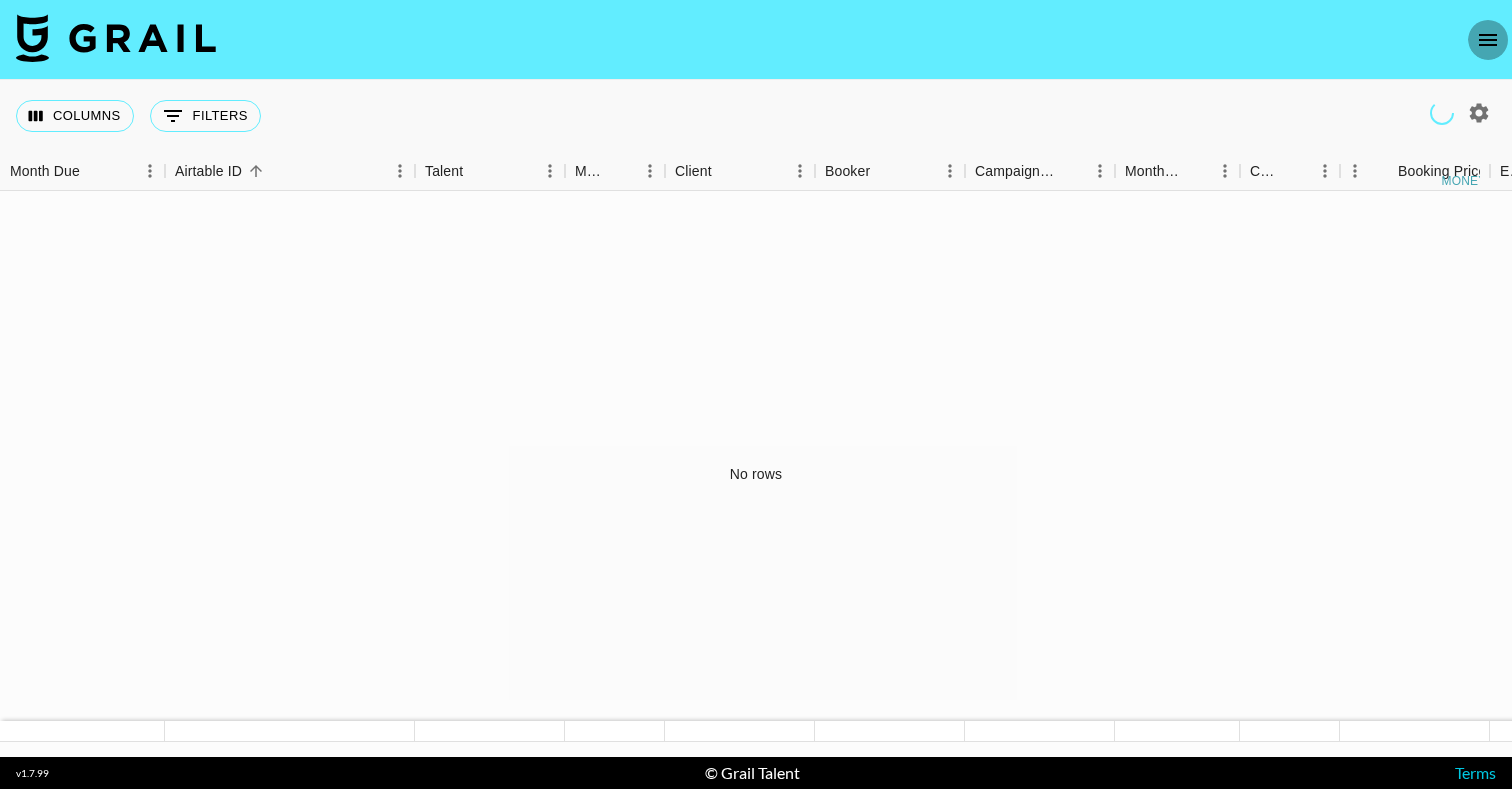 click 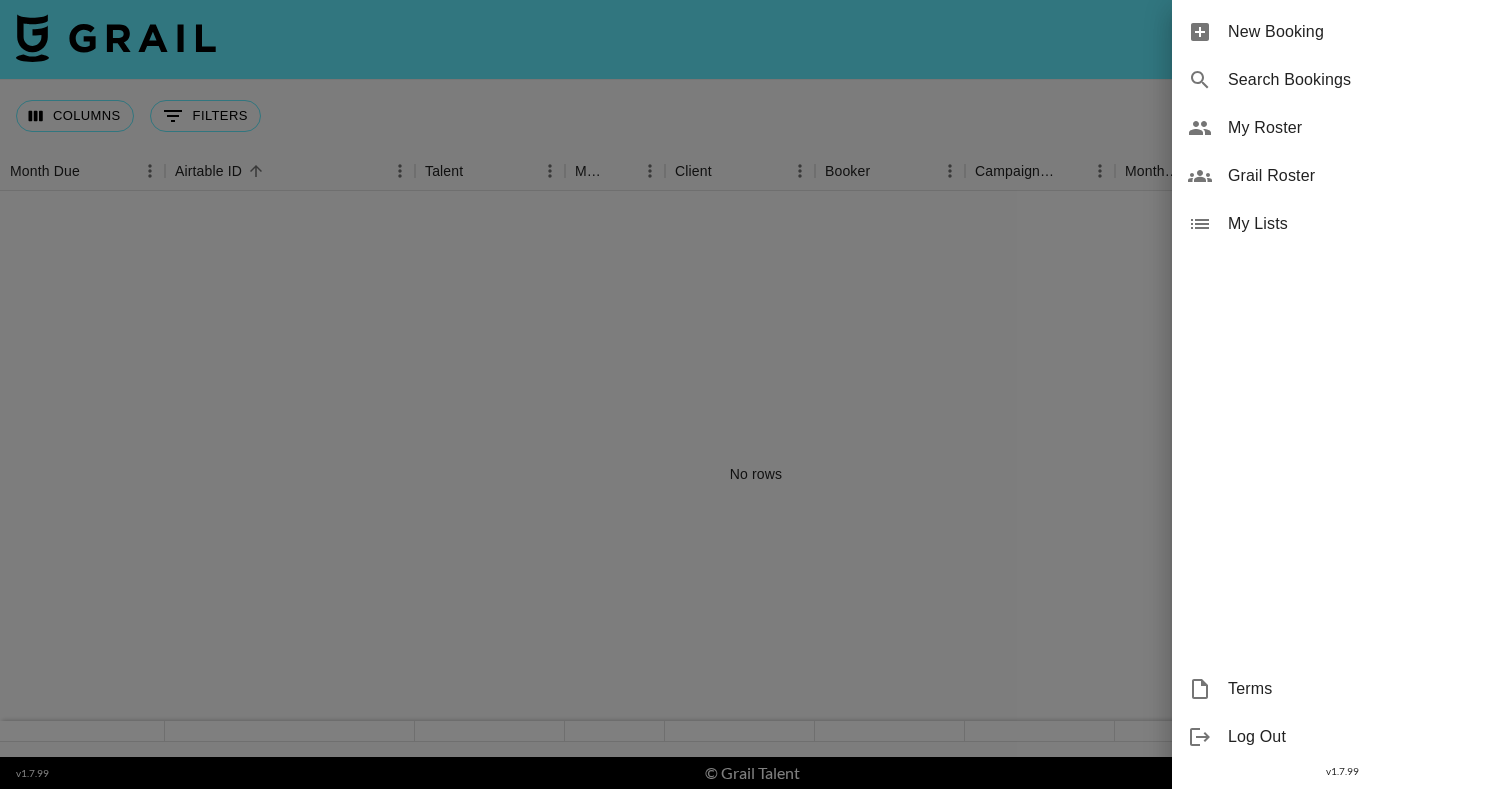 click on "My Roster" at bounding box center [1362, 128] 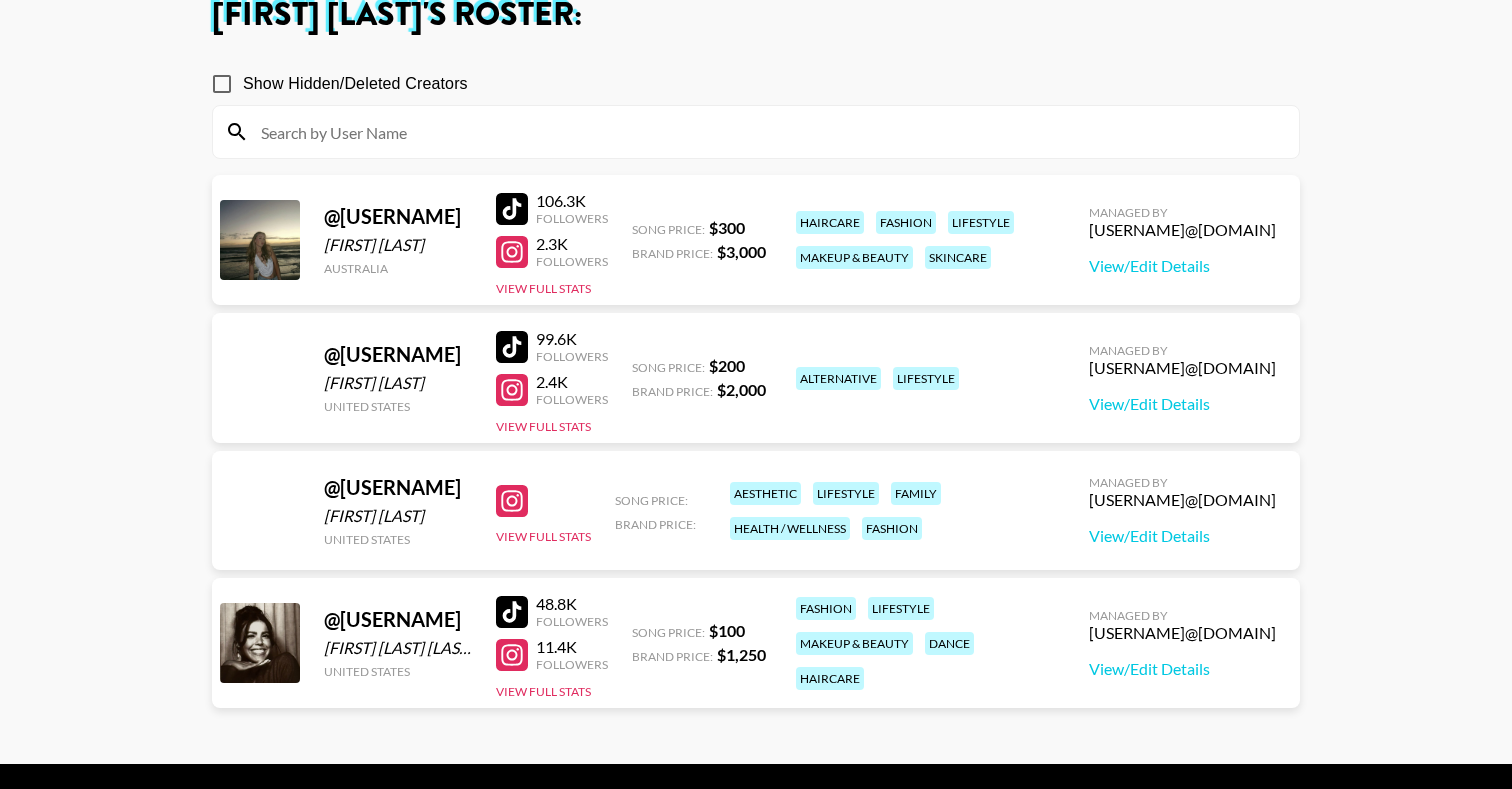 scroll, scrollTop: 167, scrollLeft: 0, axis: vertical 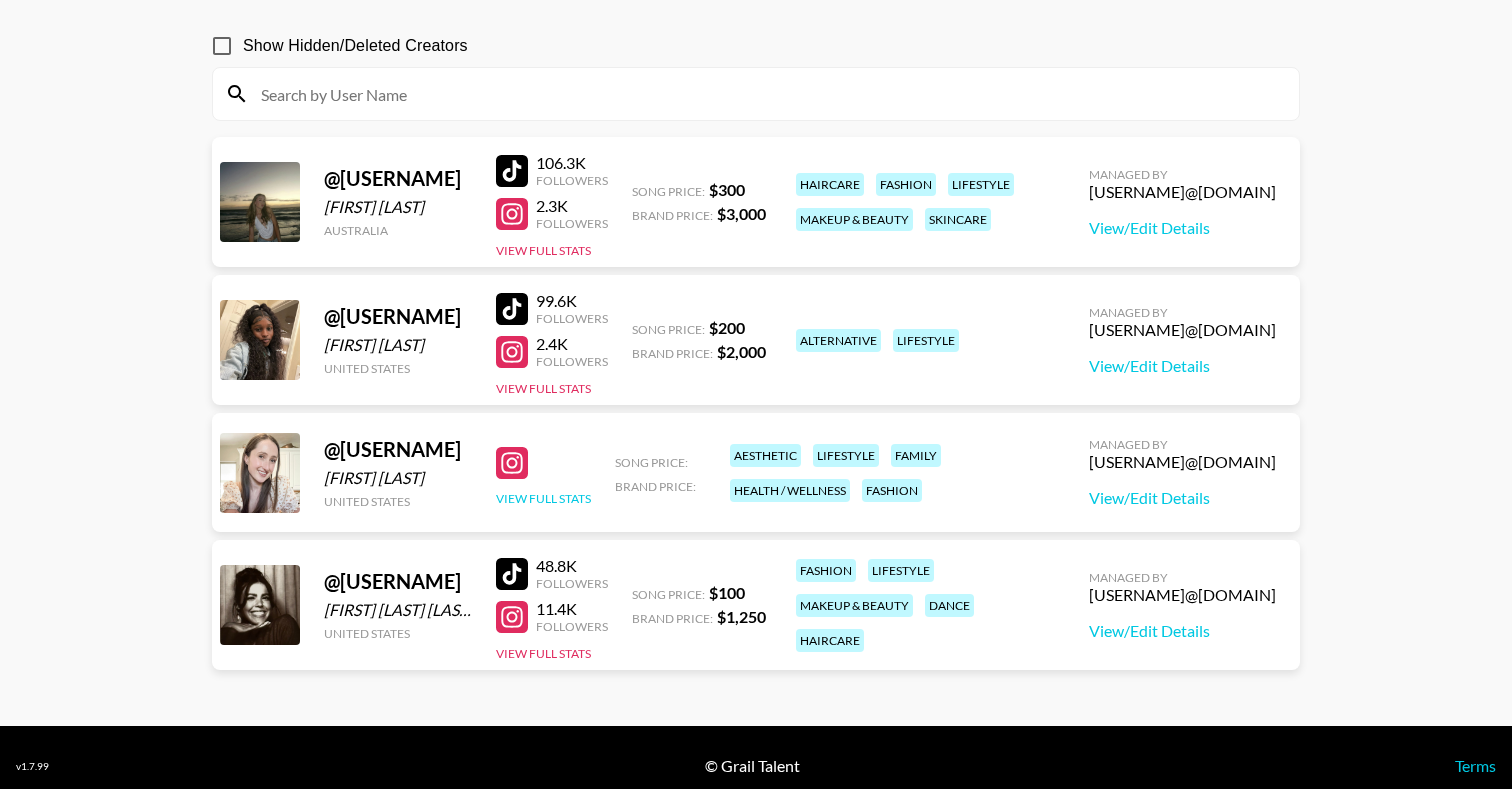 click on "View Full Stats" at bounding box center (543, 498) 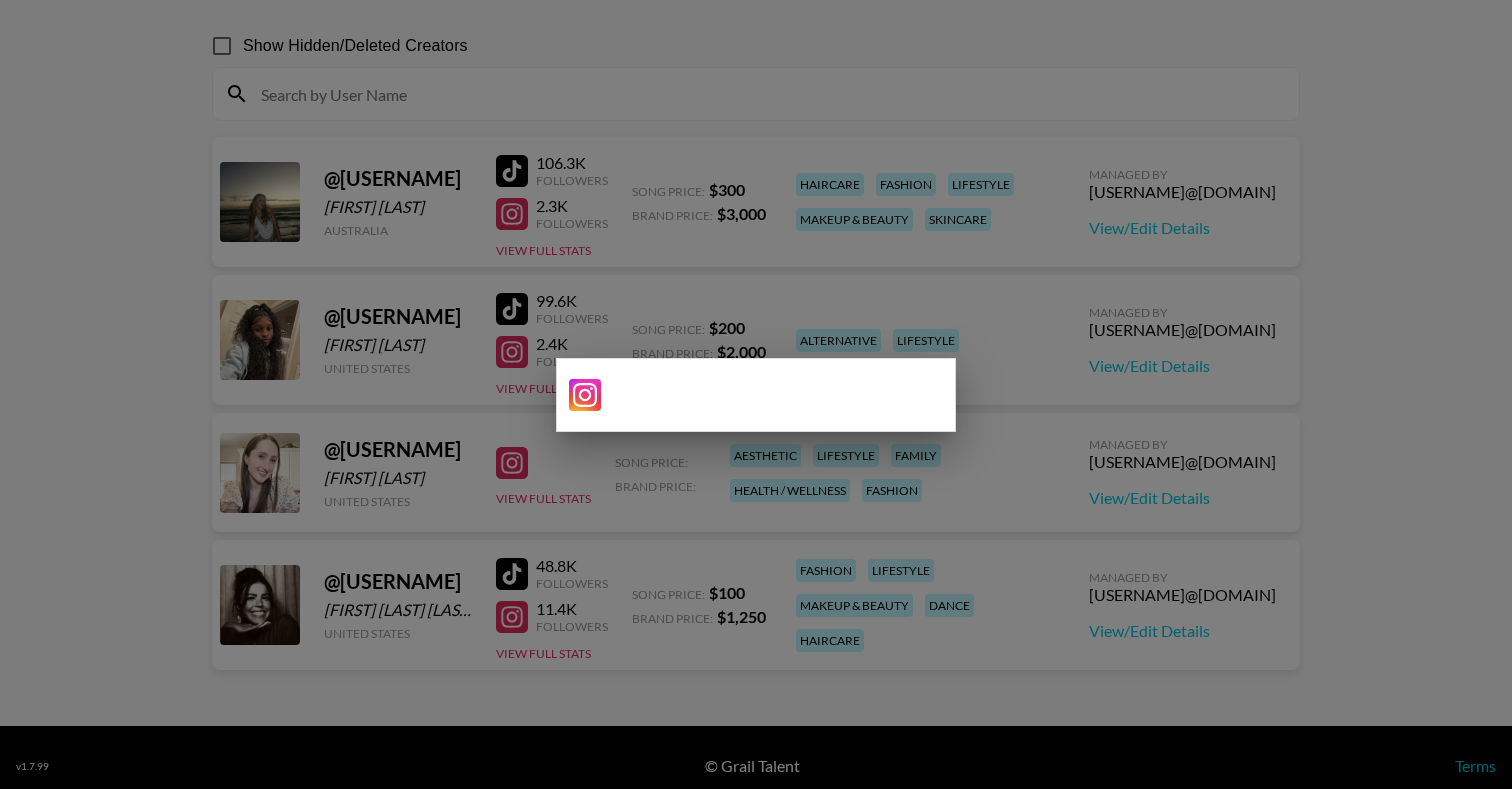 click at bounding box center [756, 395] 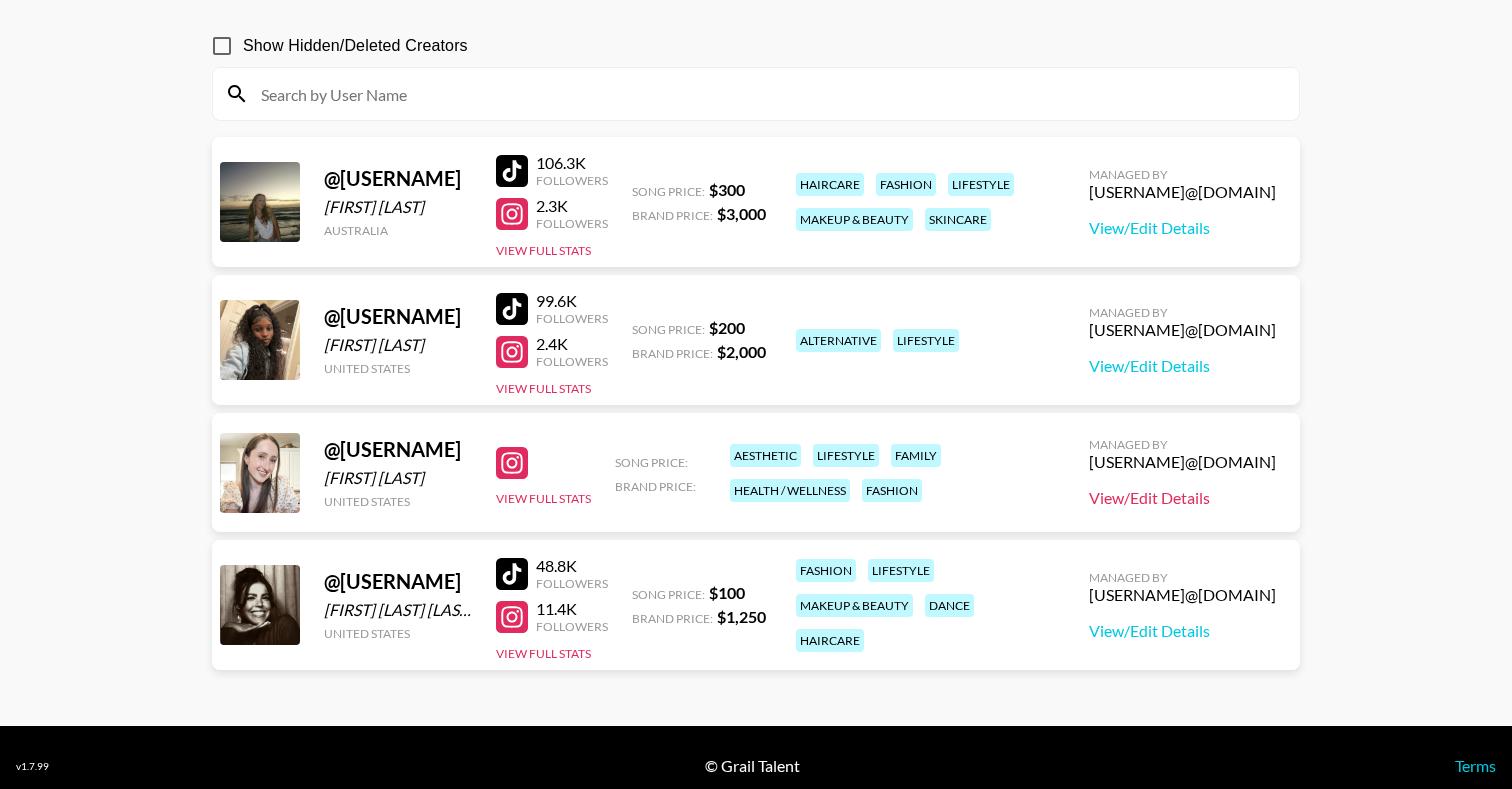 click on "View/Edit Details" at bounding box center [1182, 498] 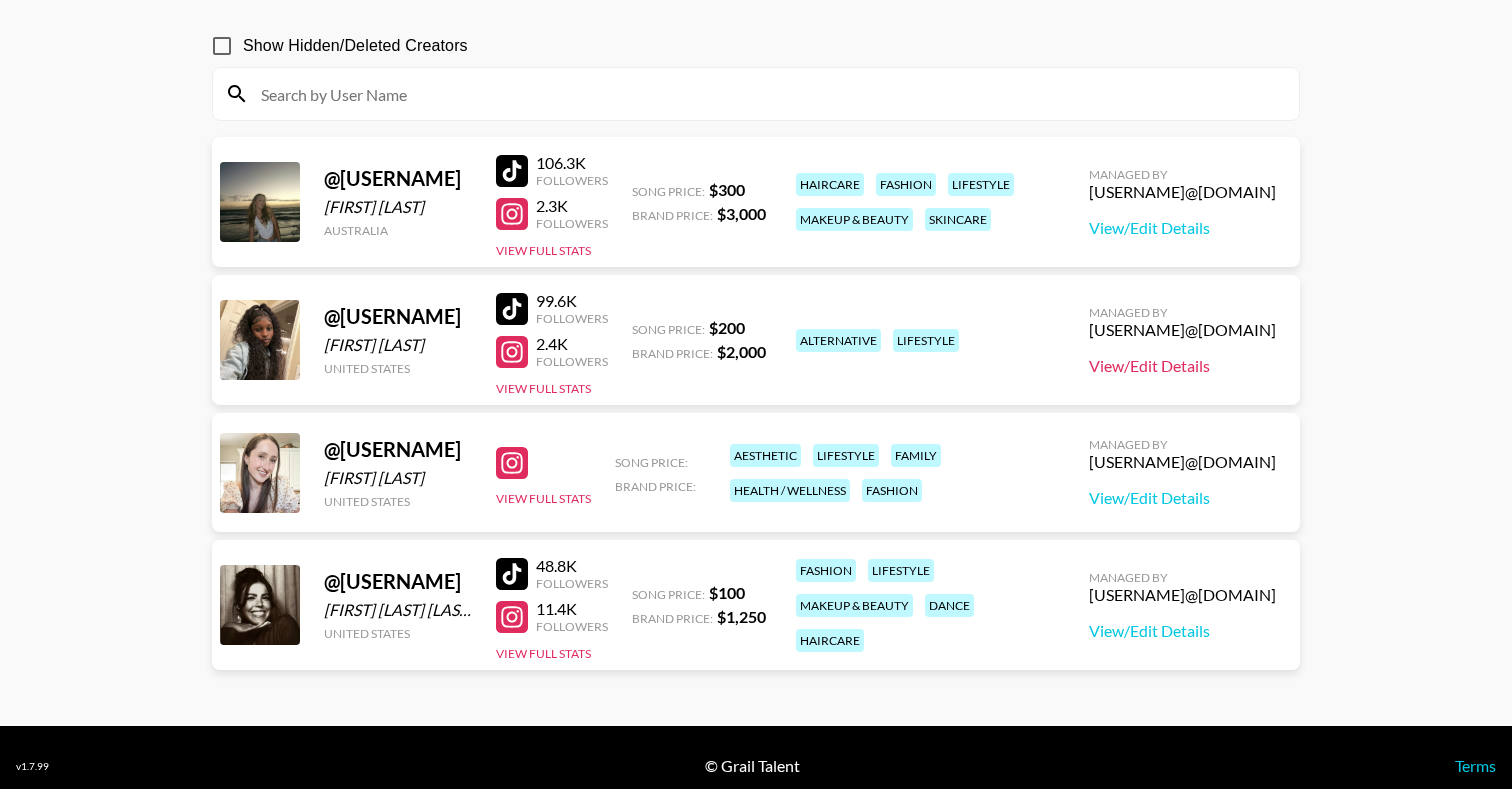 click on "View/Edit Details" at bounding box center (1182, 366) 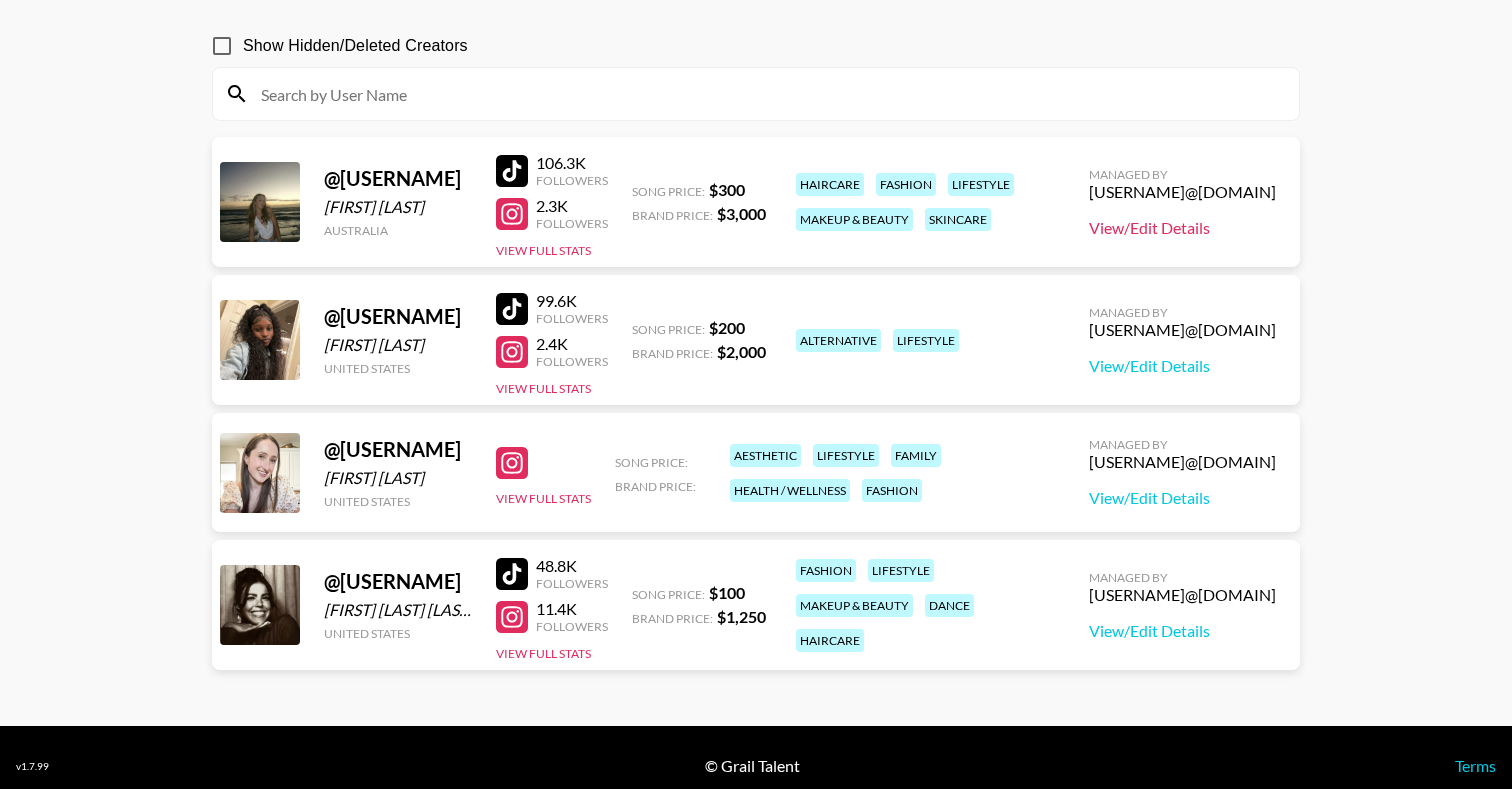 click on "View/Edit Details" at bounding box center [1182, 228] 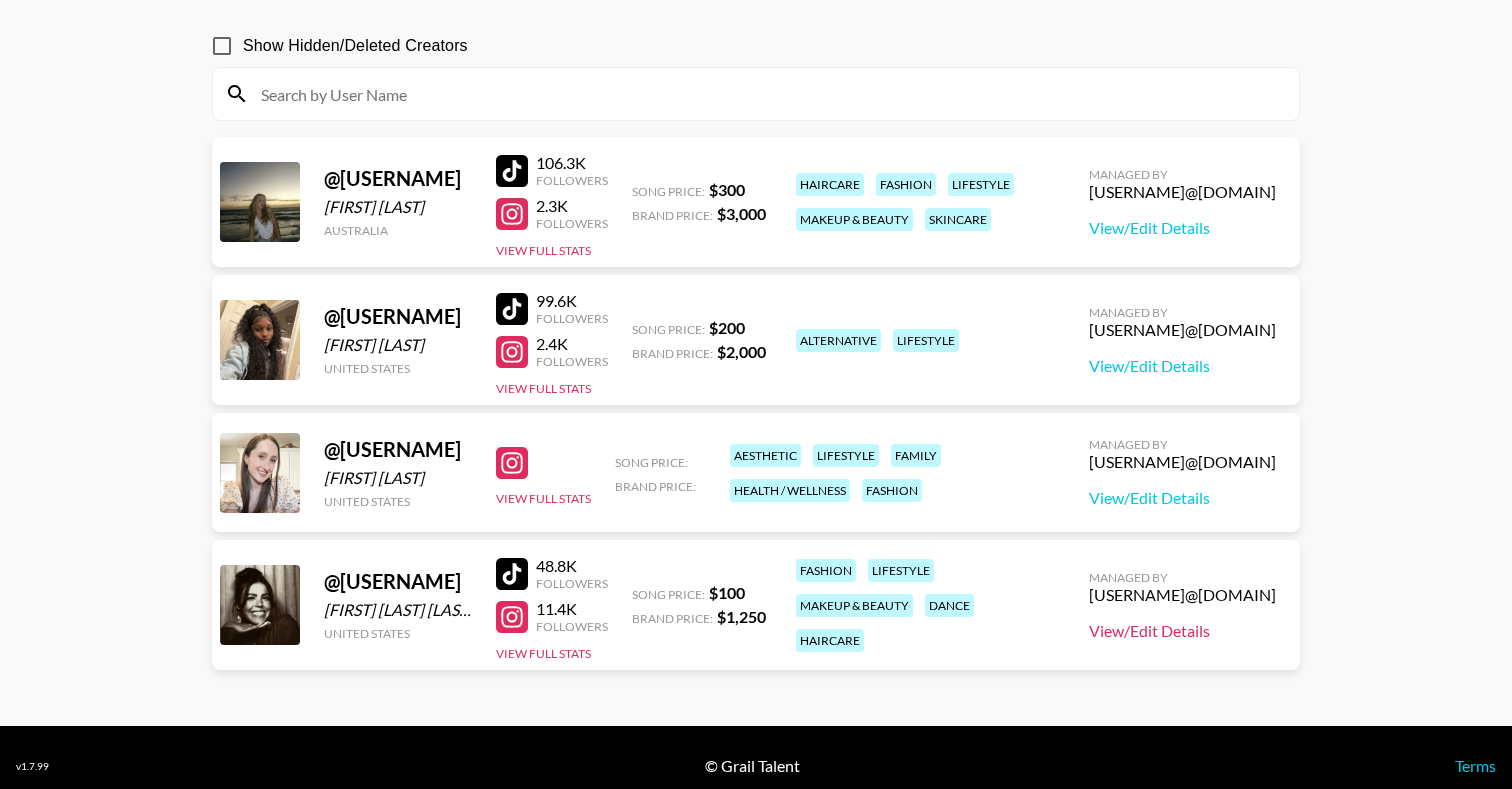 click on "View/Edit Details" at bounding box center (1182, 631) 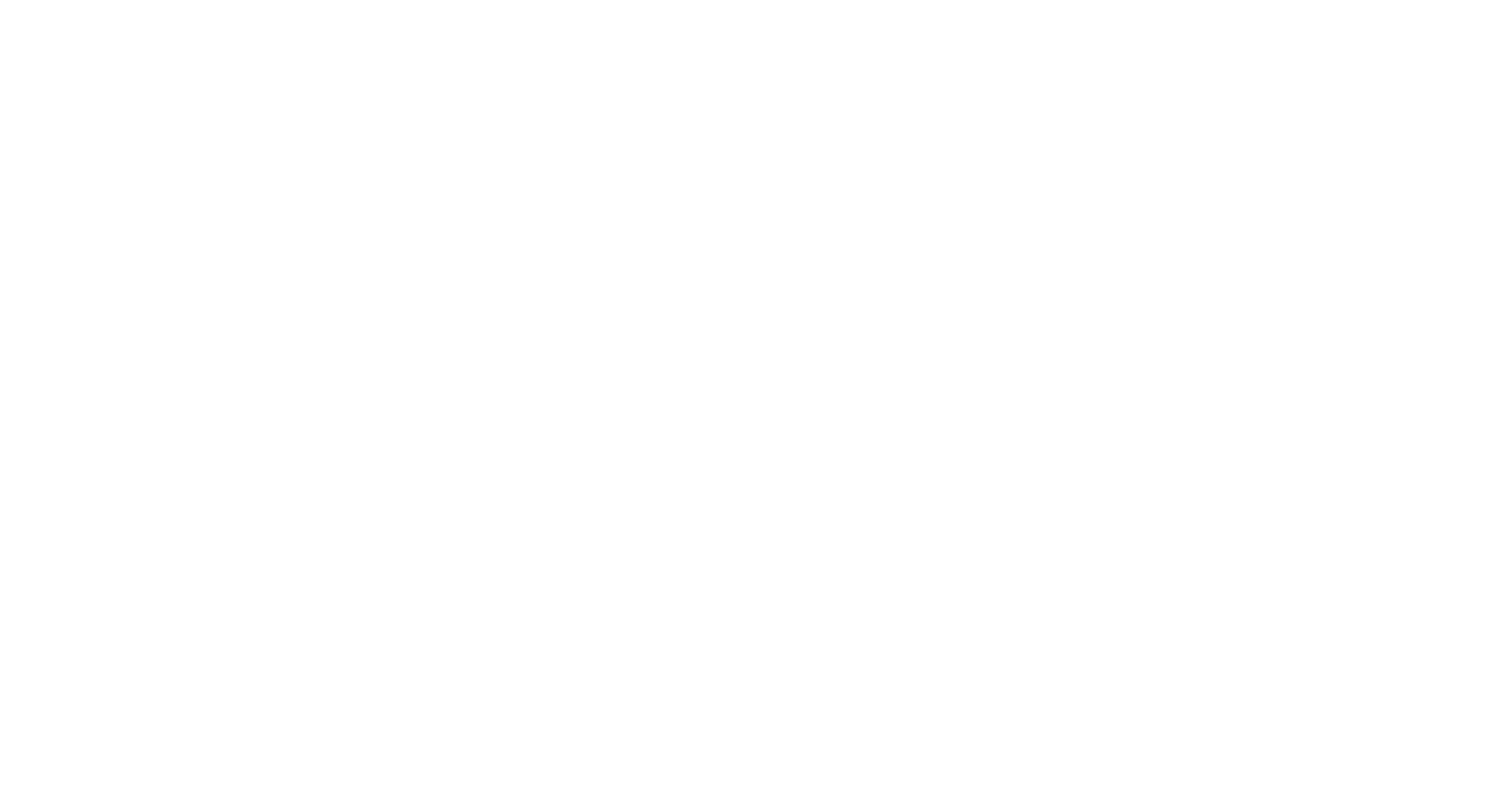 scroll, scrollTop: 0, scrollLeft: 0, axis: both 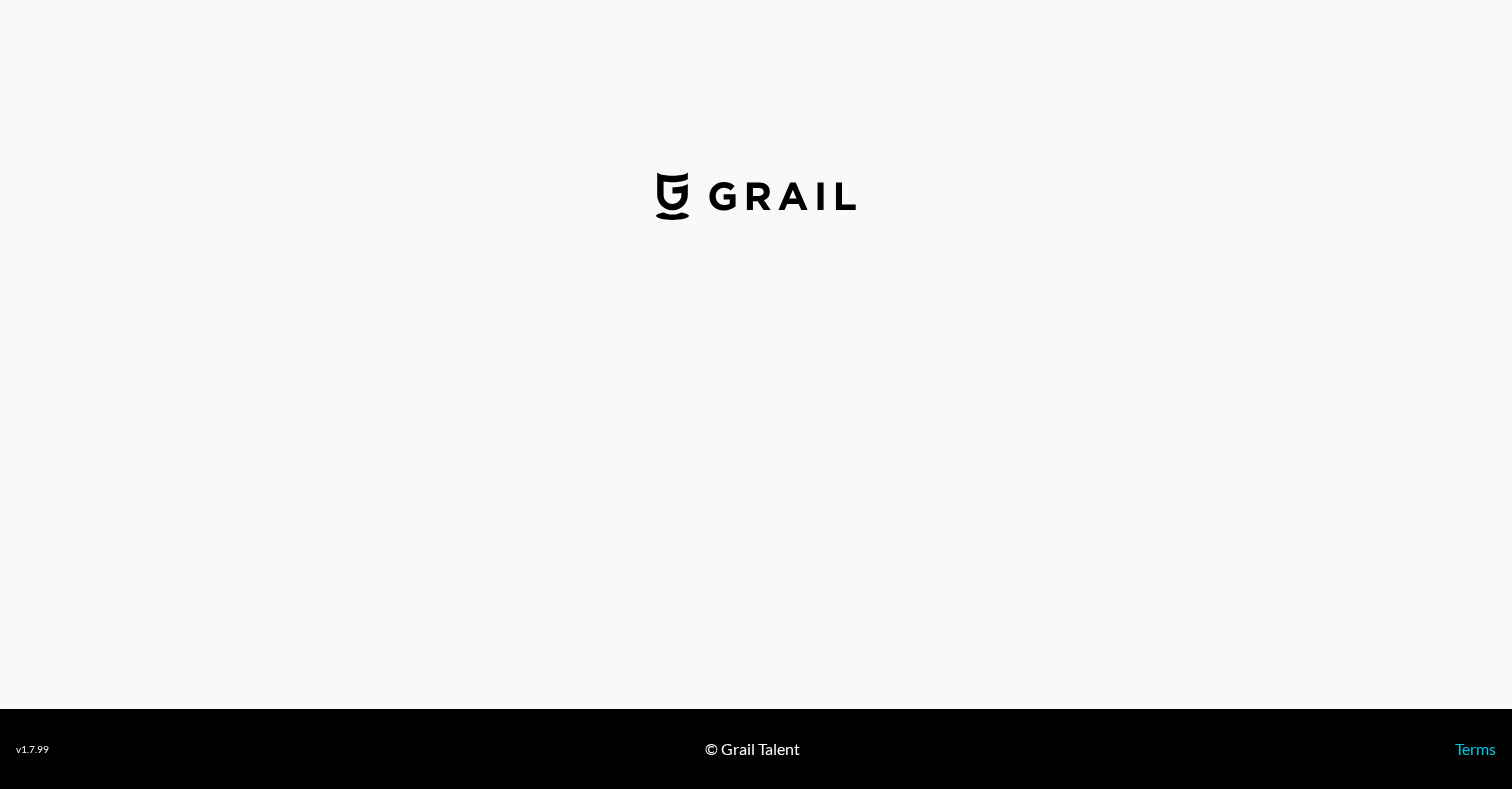 select on "USD" 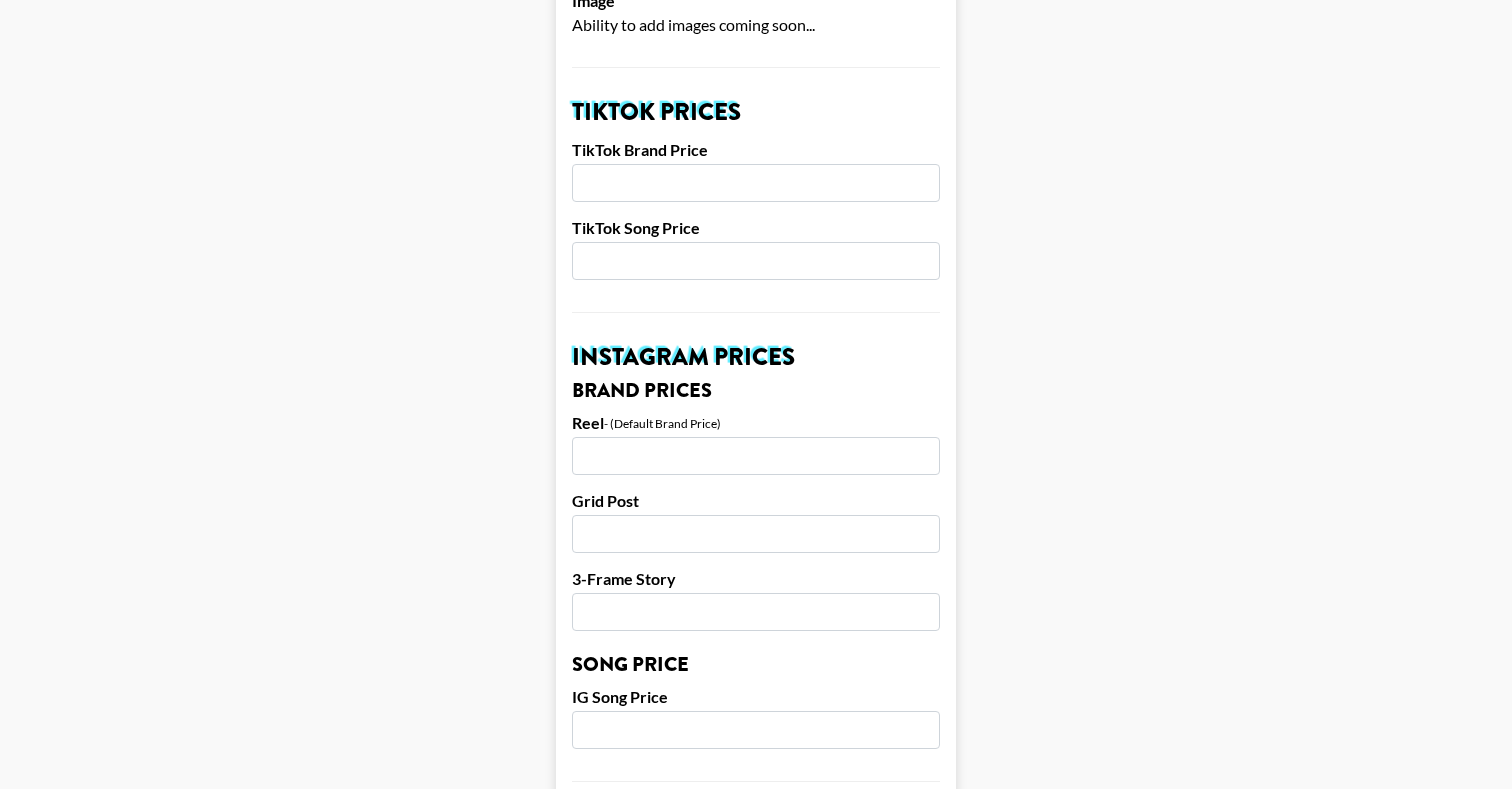 scroll, scrollTop: 636, scrollLeft: 0, axis: vertical 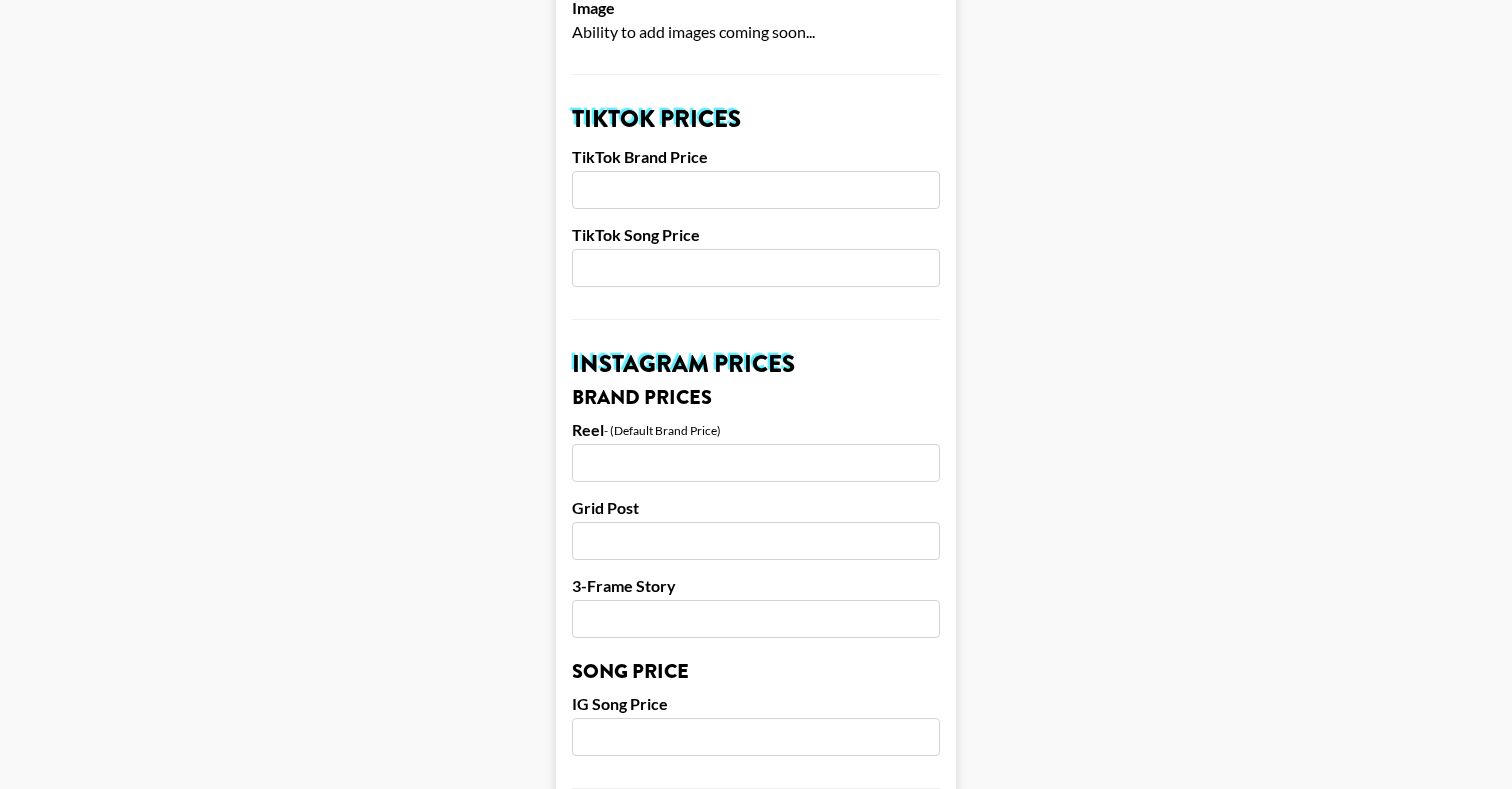 click at bounding box center [756, 463] 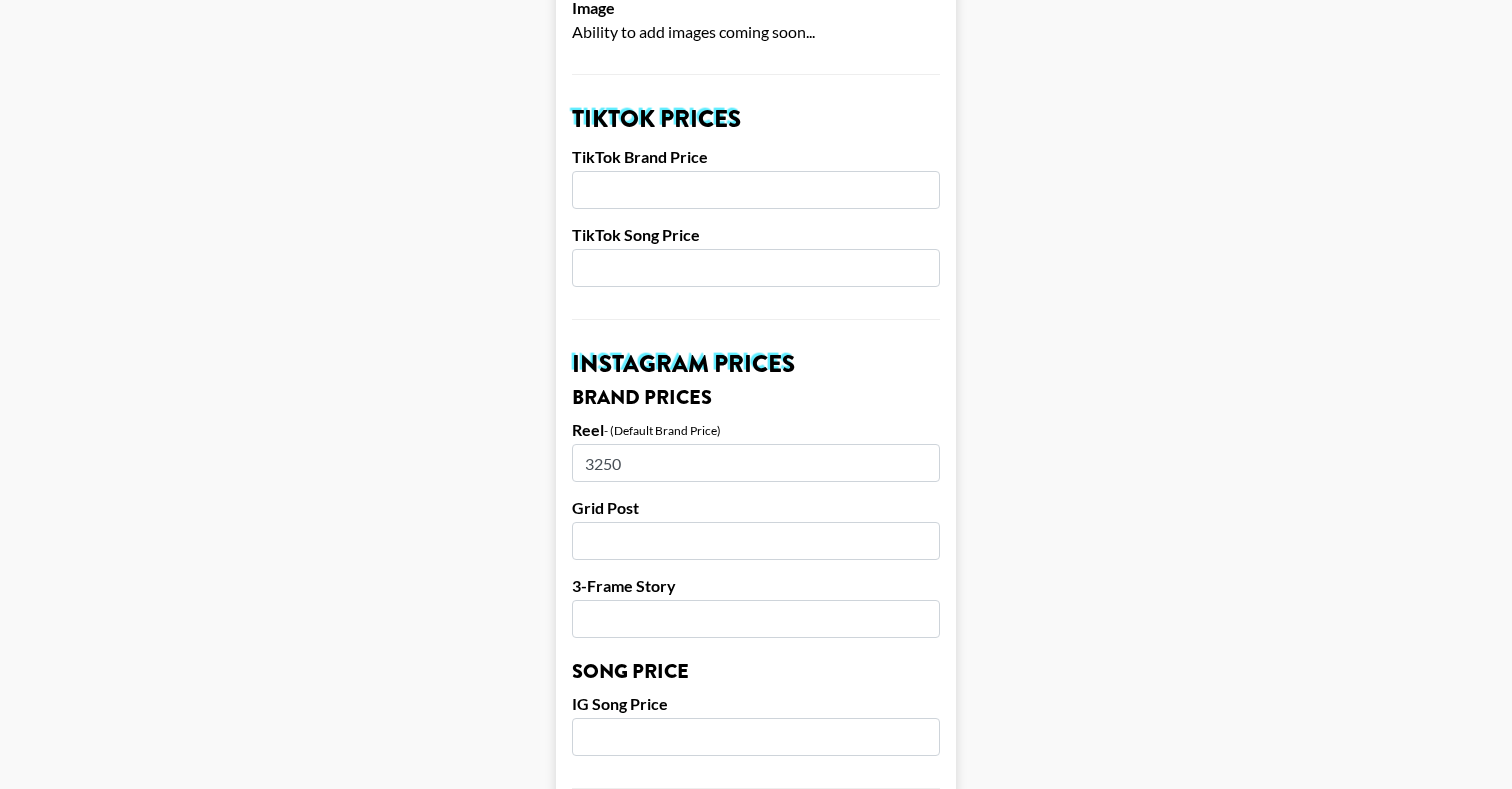 type on "3250" 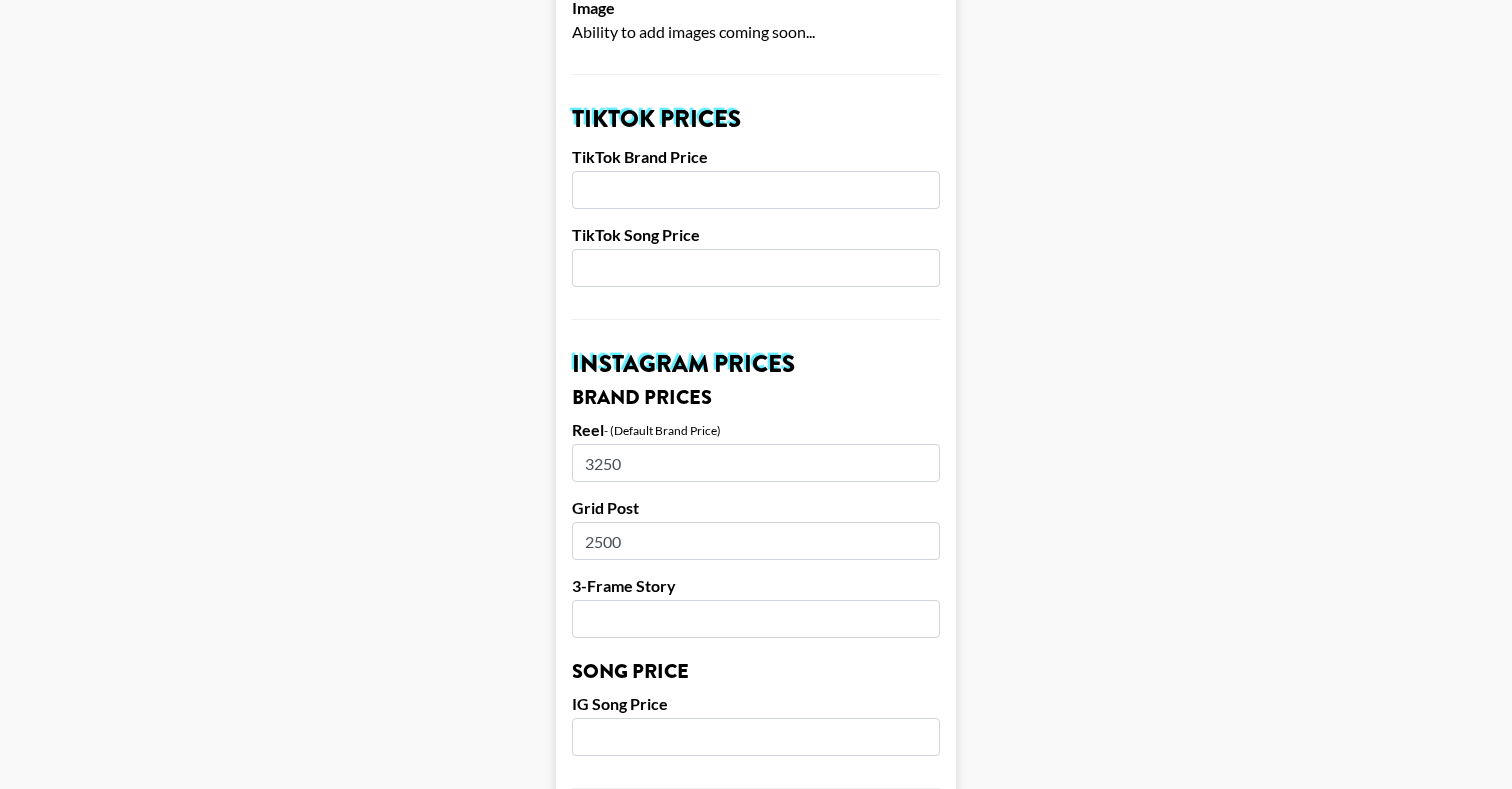 type on "2500" 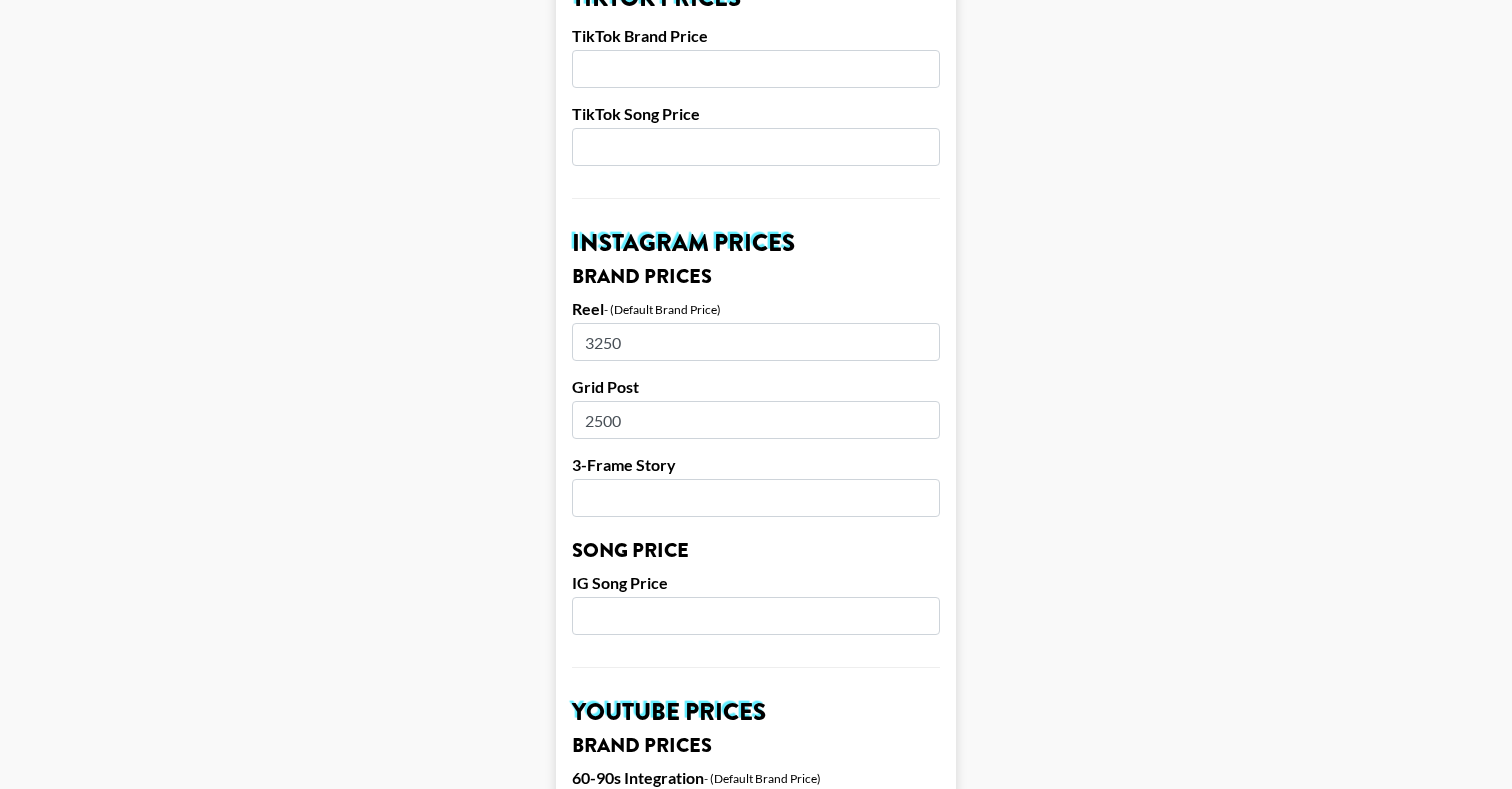 scroll, scrollTop: 761, scrollLeft: 0, axis: vertical 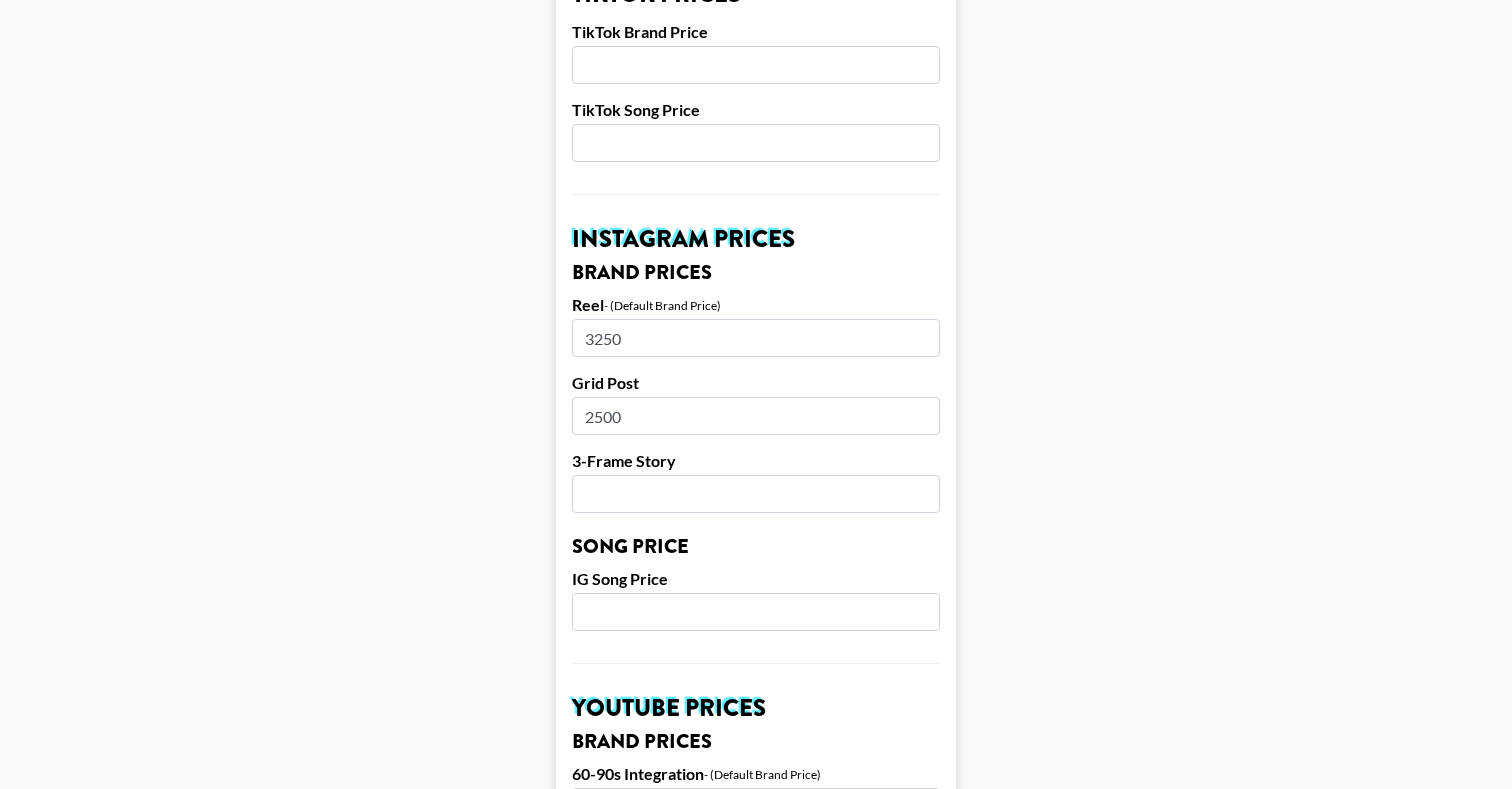 click at bounding box center [756, 494] 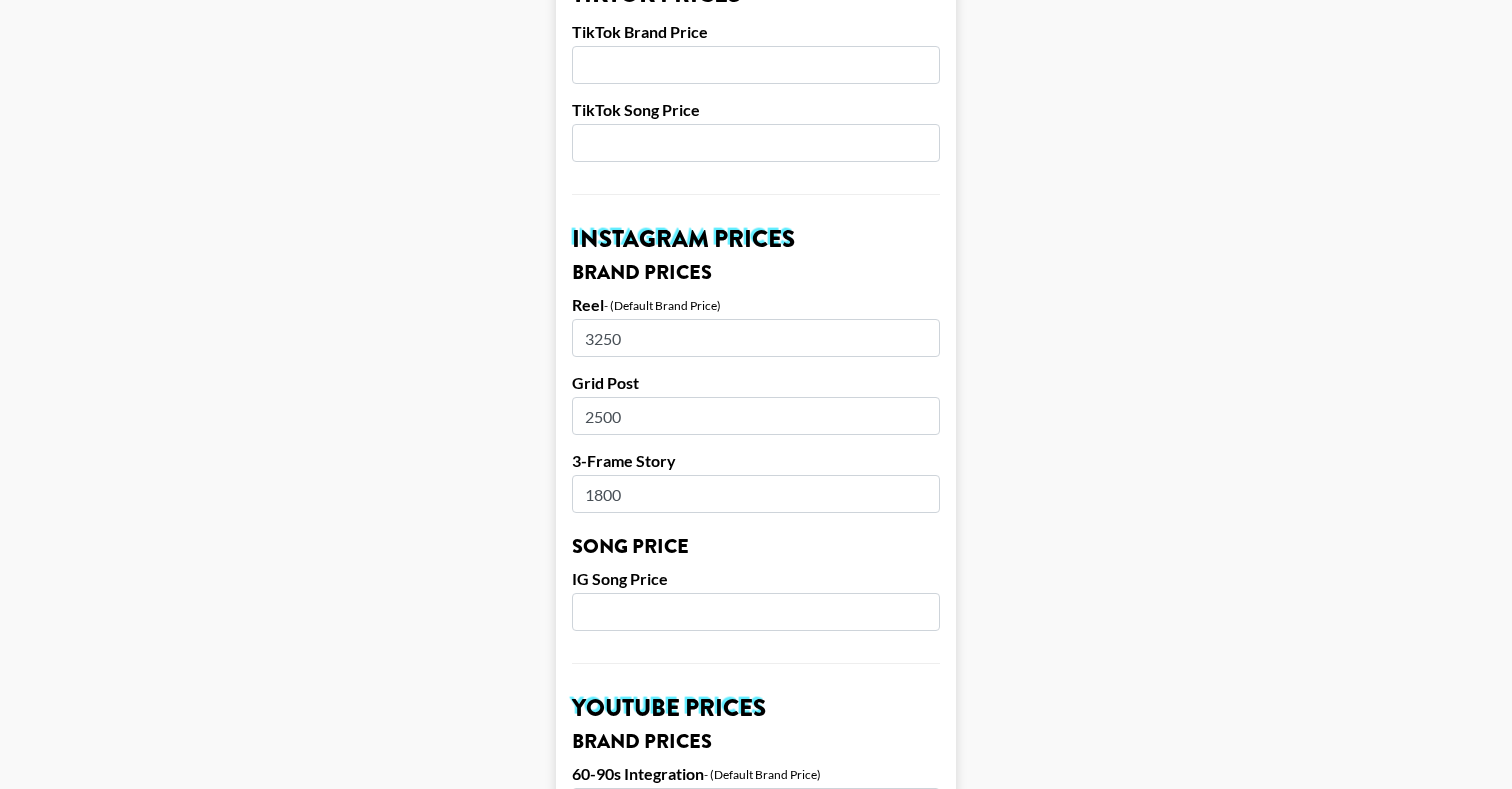 type on "1800" 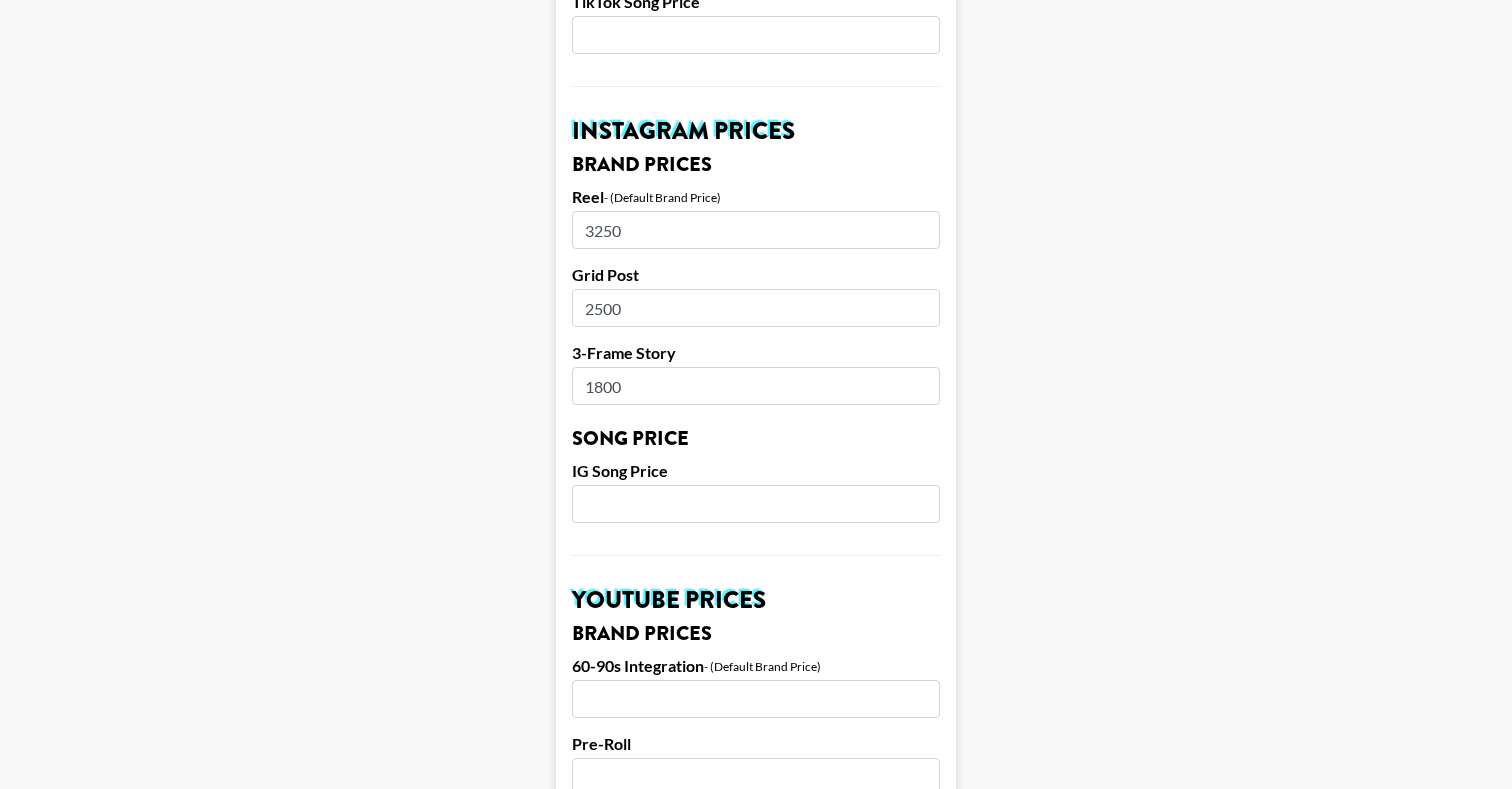 scroll, scrollTop: 896, scrollLeft: 0, axis: vertical 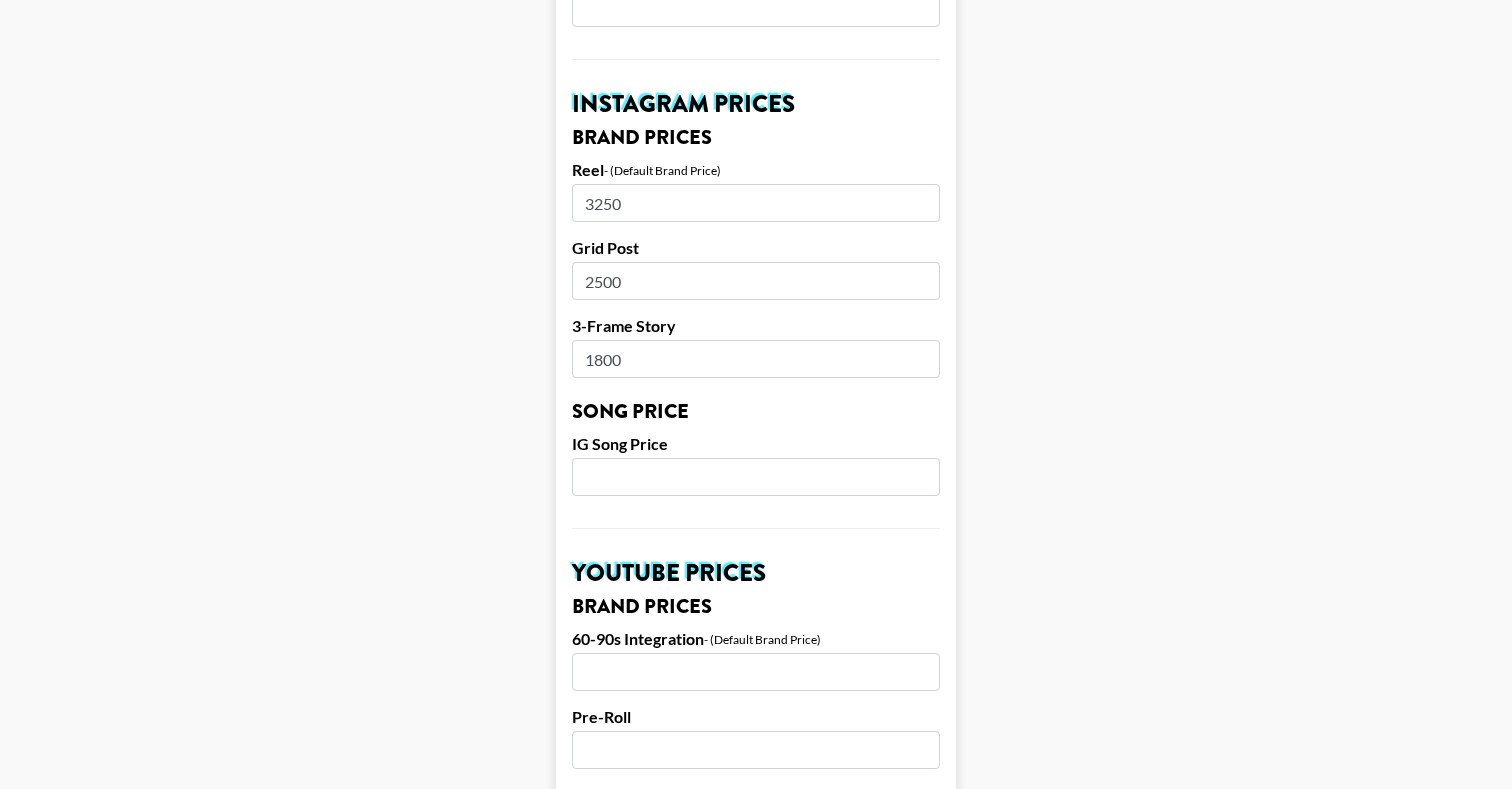 click at bounding box center [756, 477] 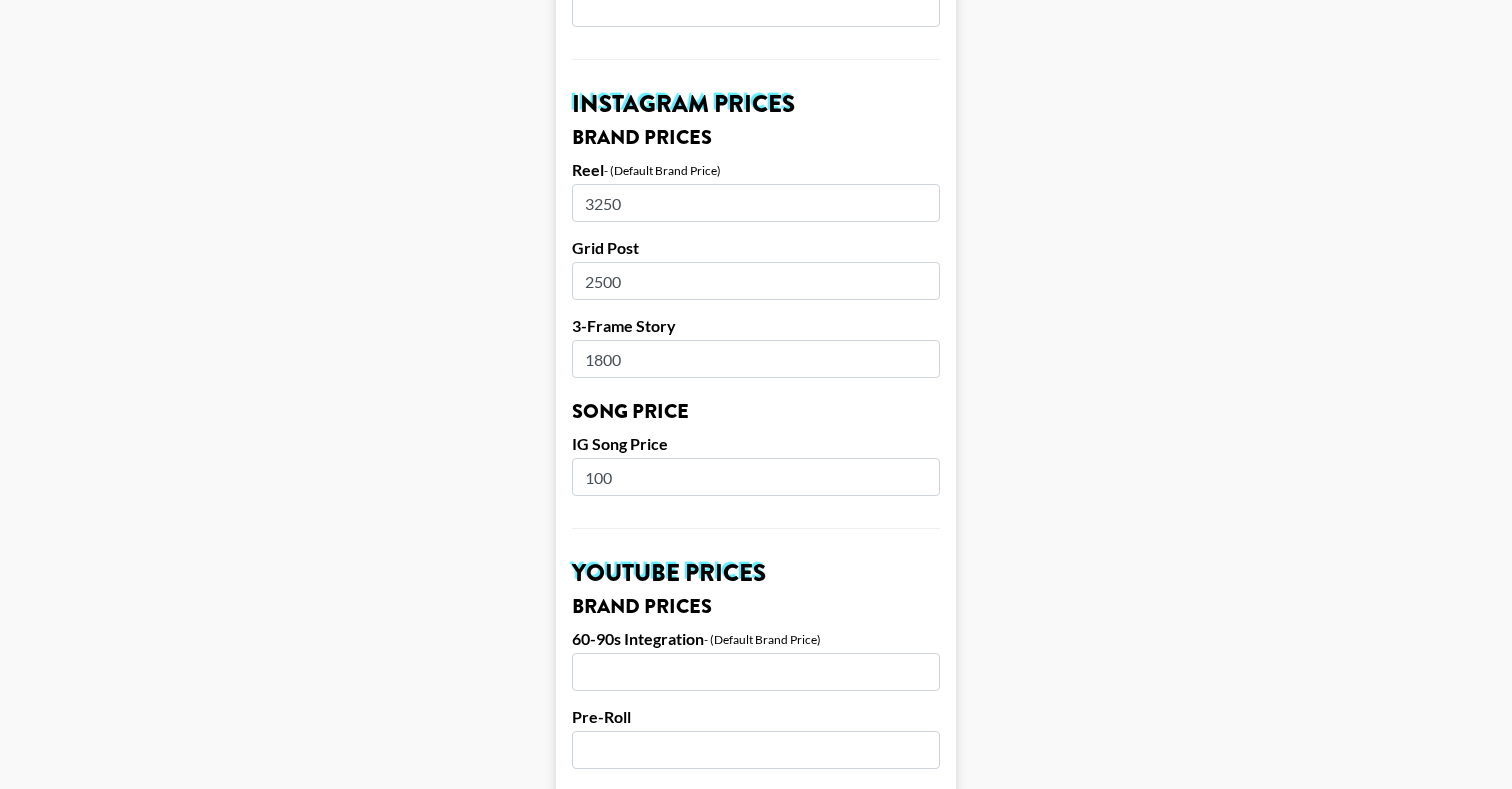 type on "100" 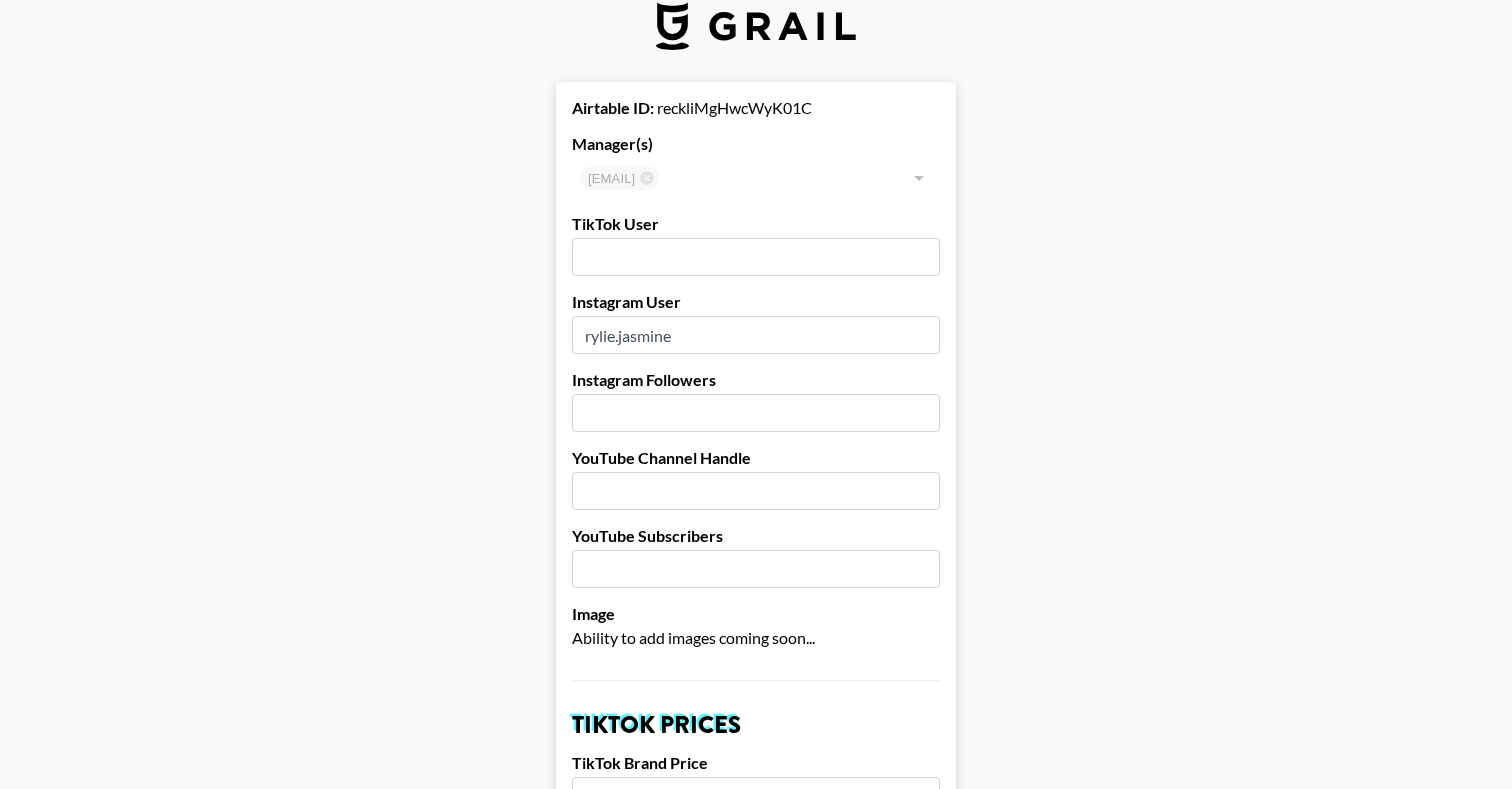scroll, scrollTop: 22, scrollLeft: 0, axis: vertical 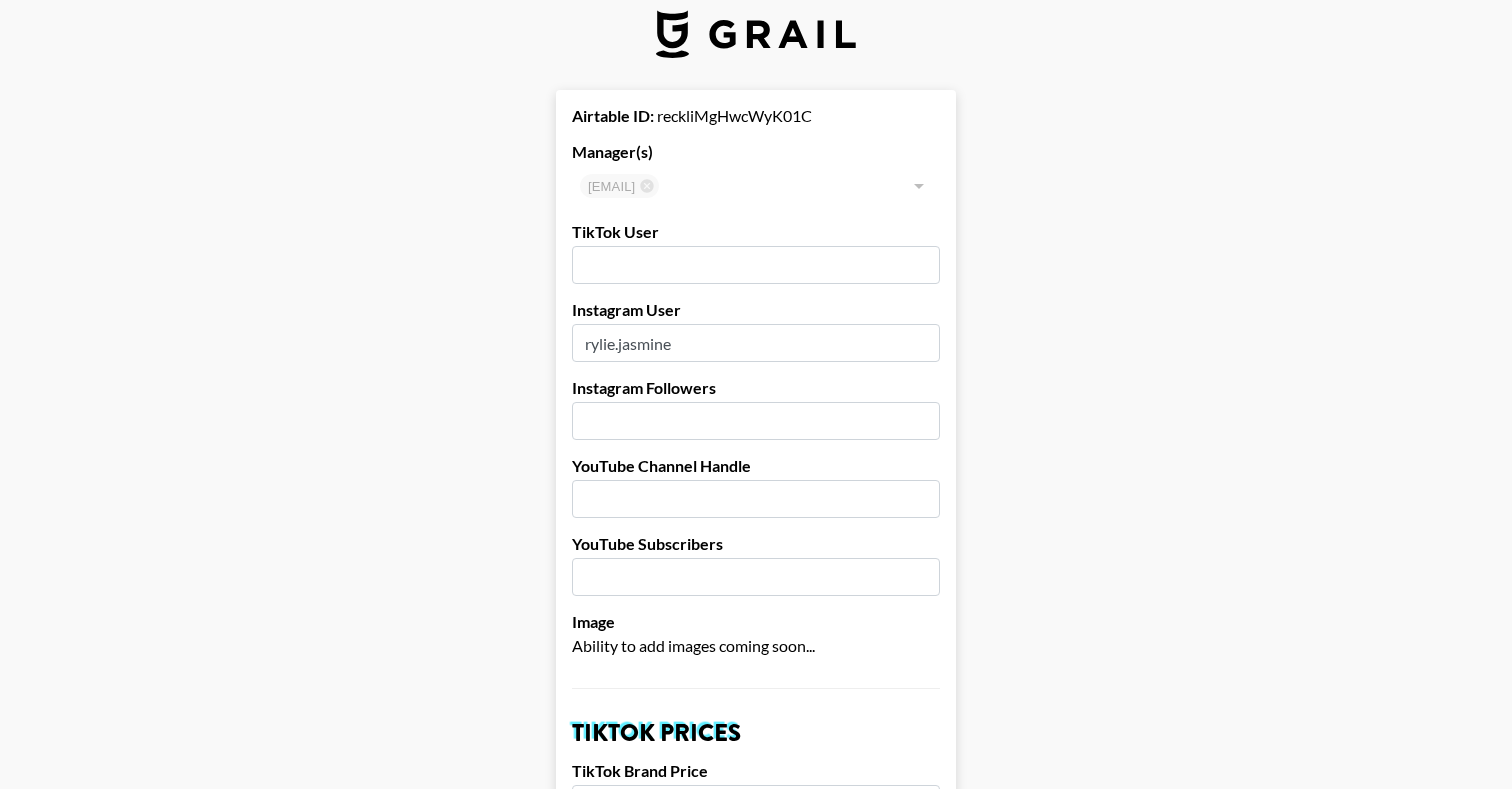 click at bounding box center (756, 421) 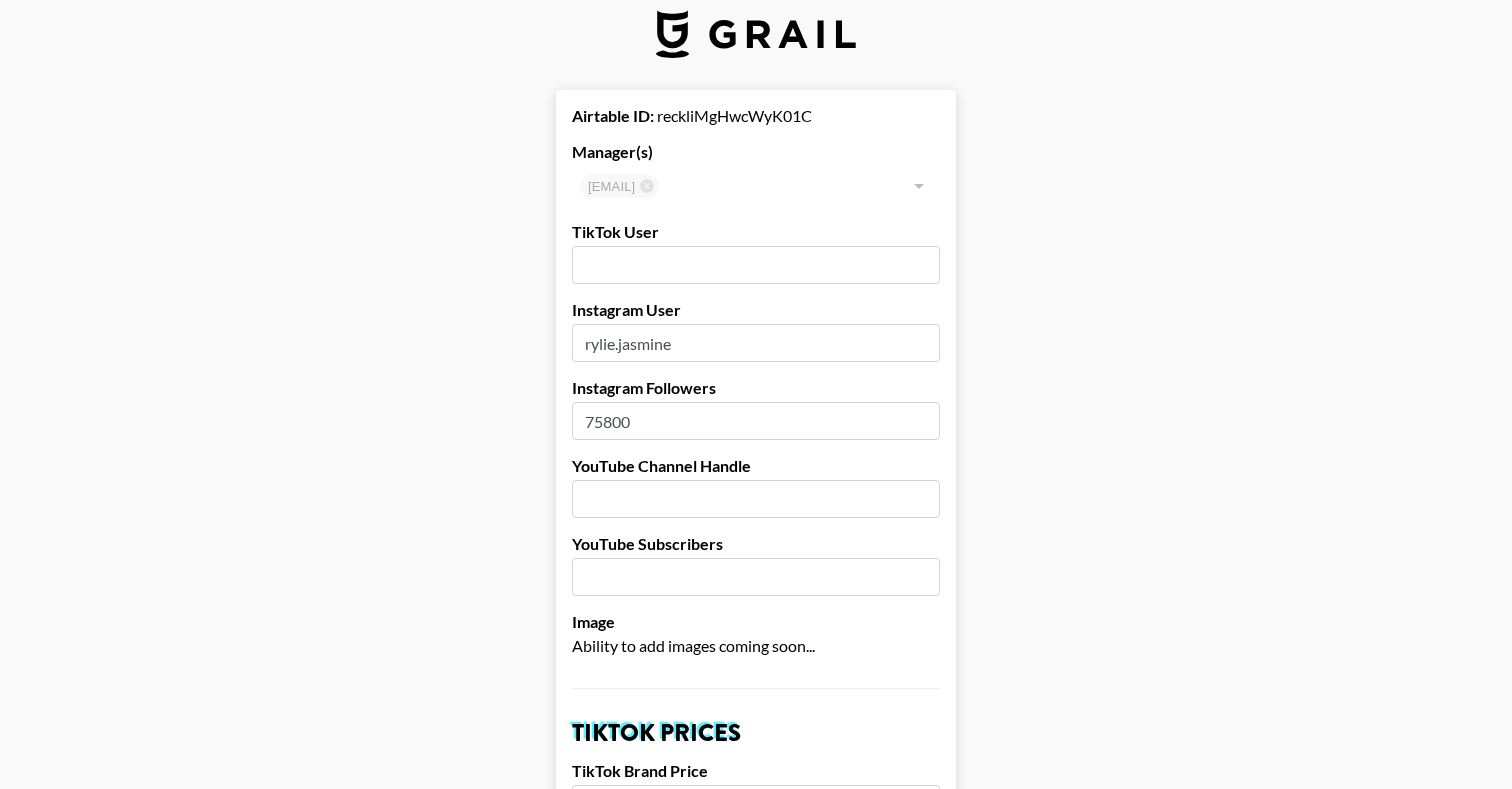 type on "75800" 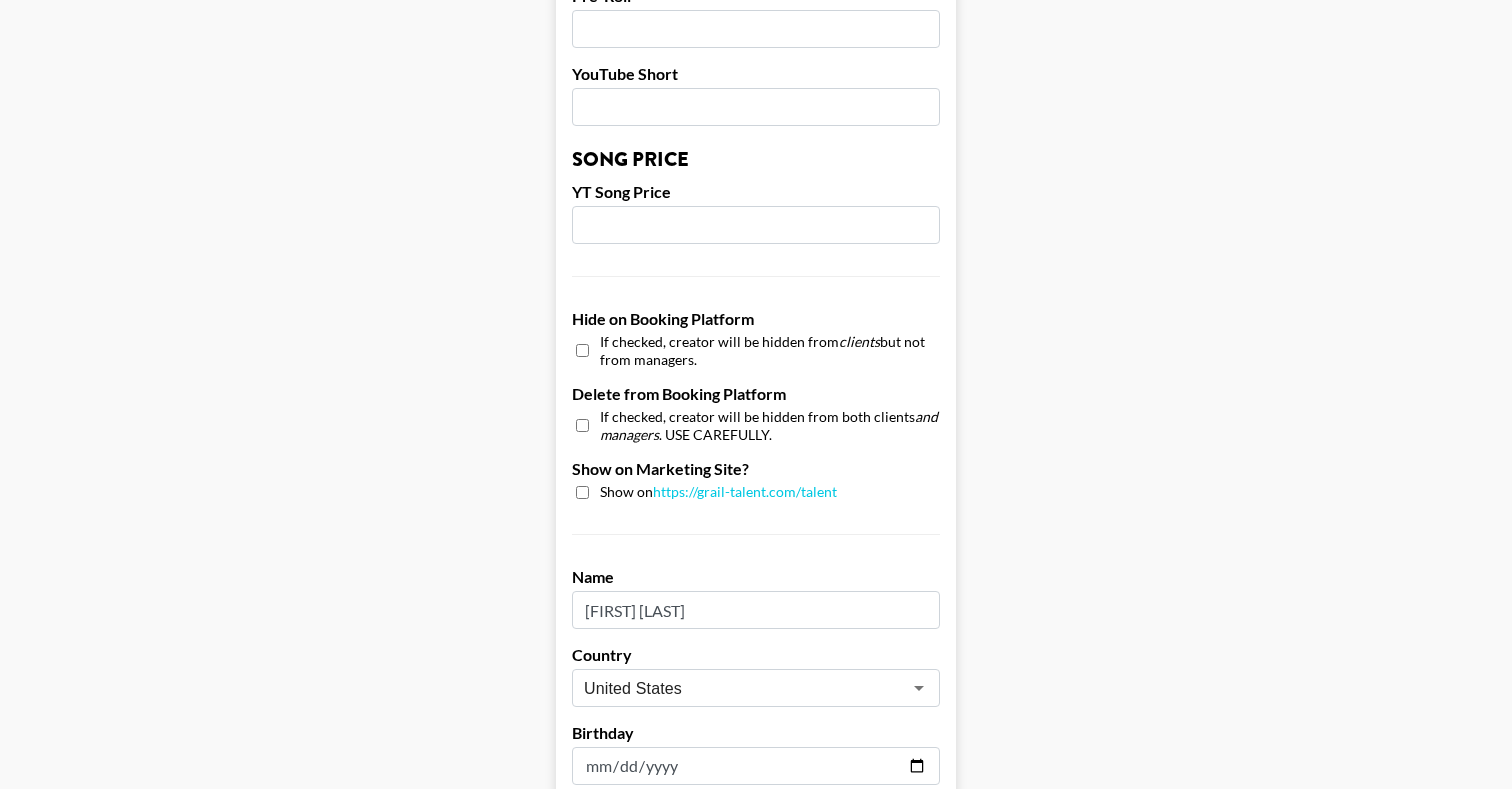scroll, scrollTop: 1613, scrollLeft: 0, axis: vertical 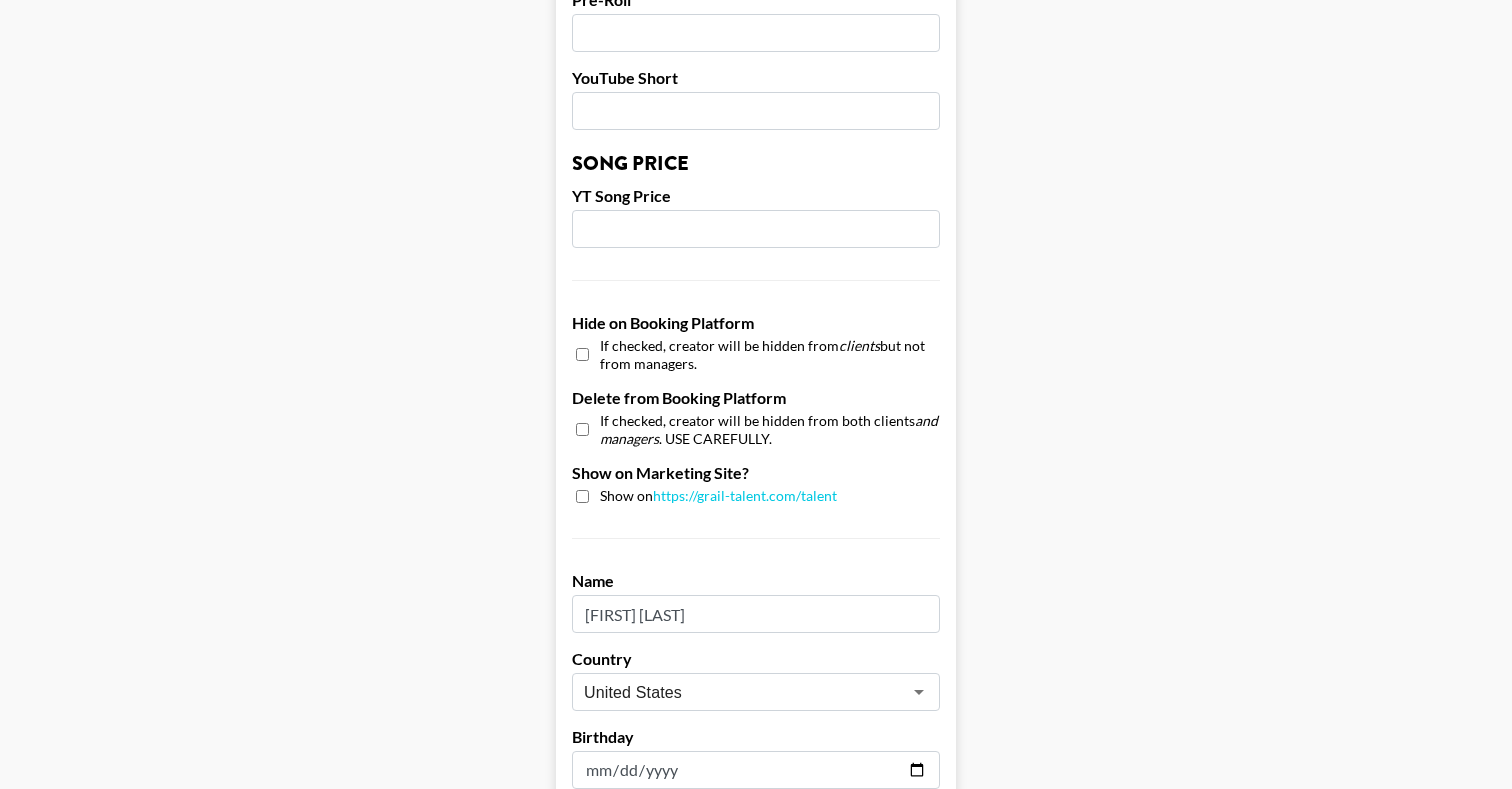 click at bounding box center [582, 496] 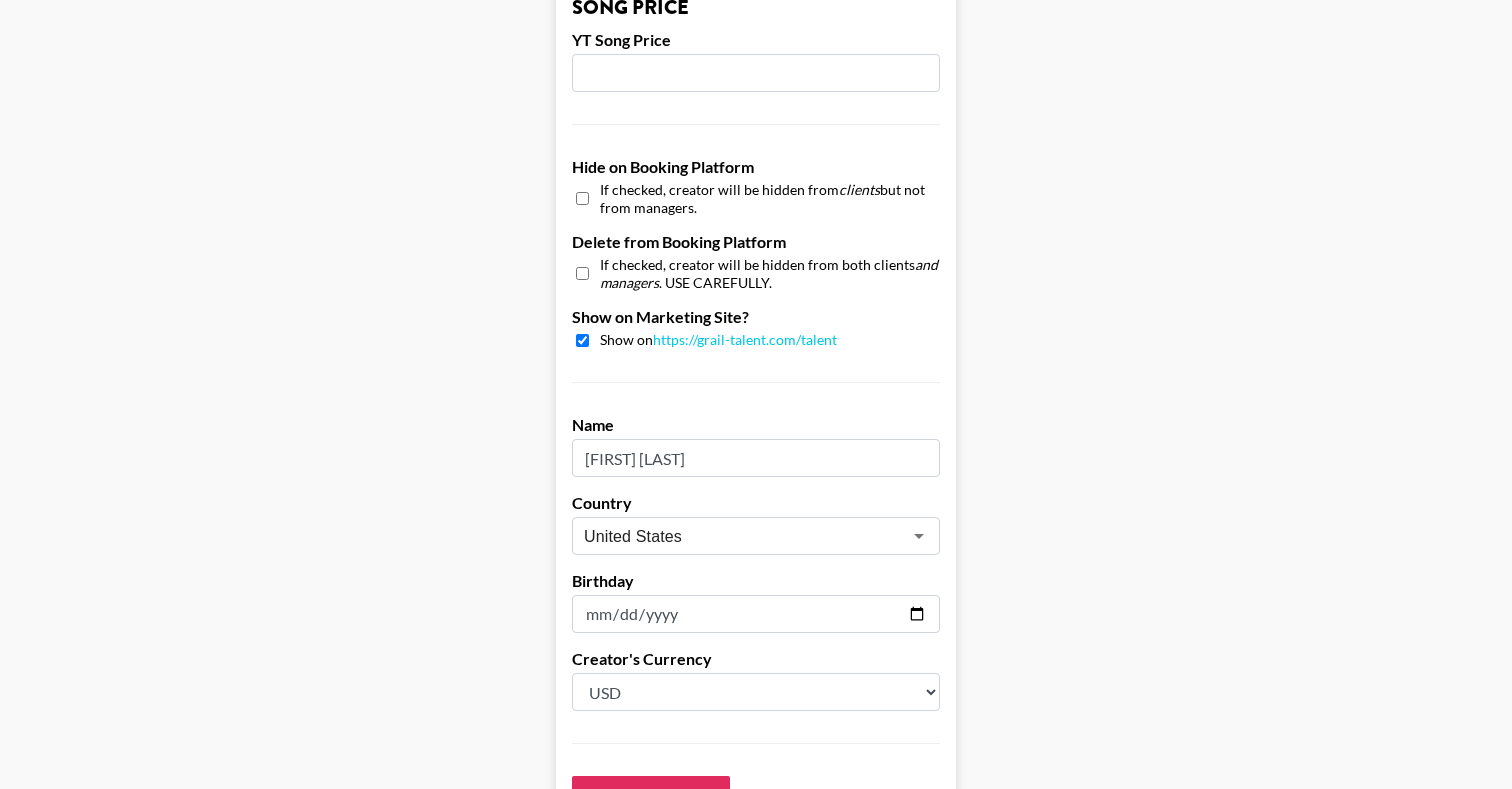 scroll, scrollTop: 1811, scrollLeft: 0, axis: vertical 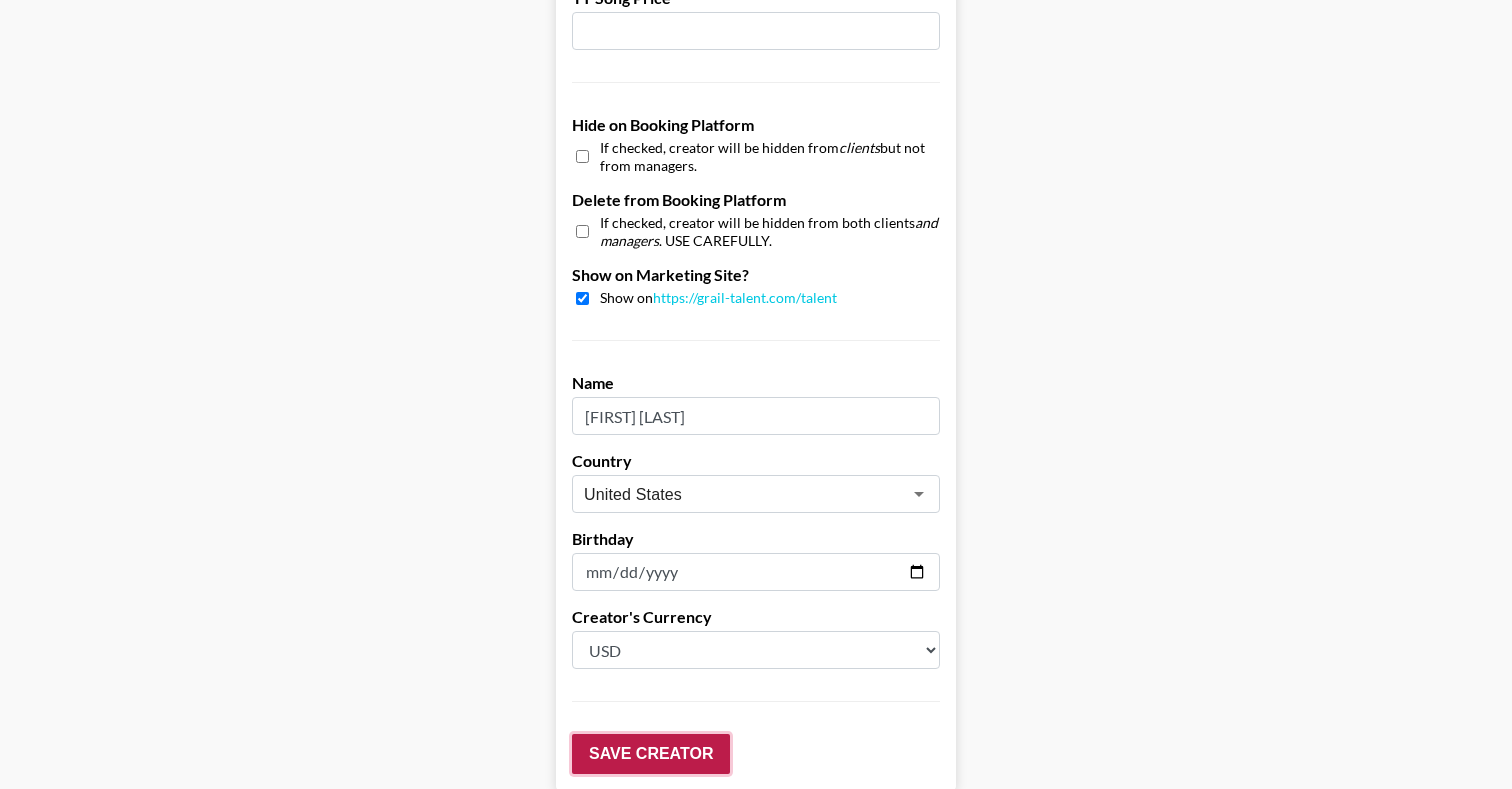 click on "Save Creator" at bounding box center (651, 754) 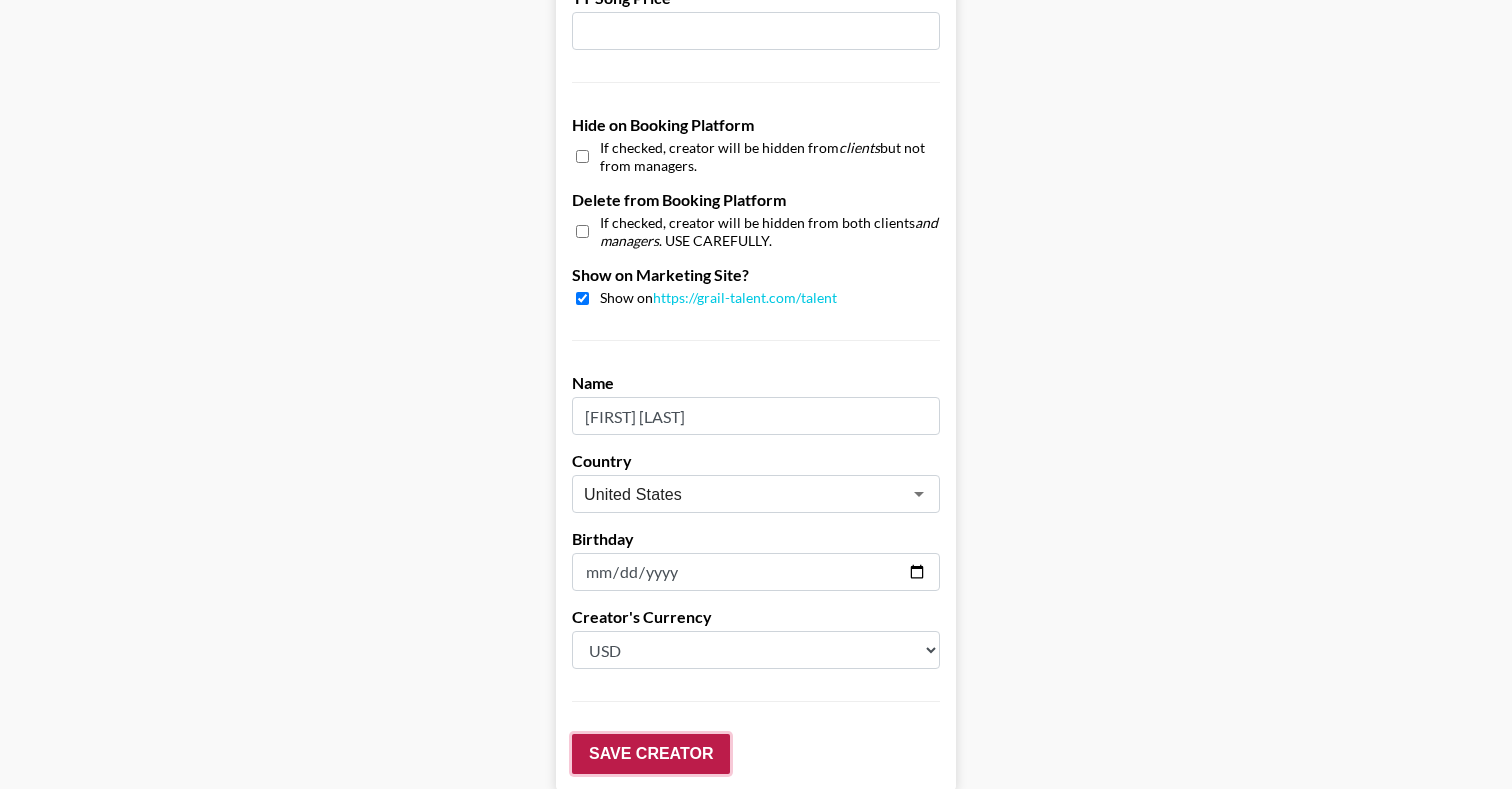 click on "Save Creator" at bounding box center (651, 754) 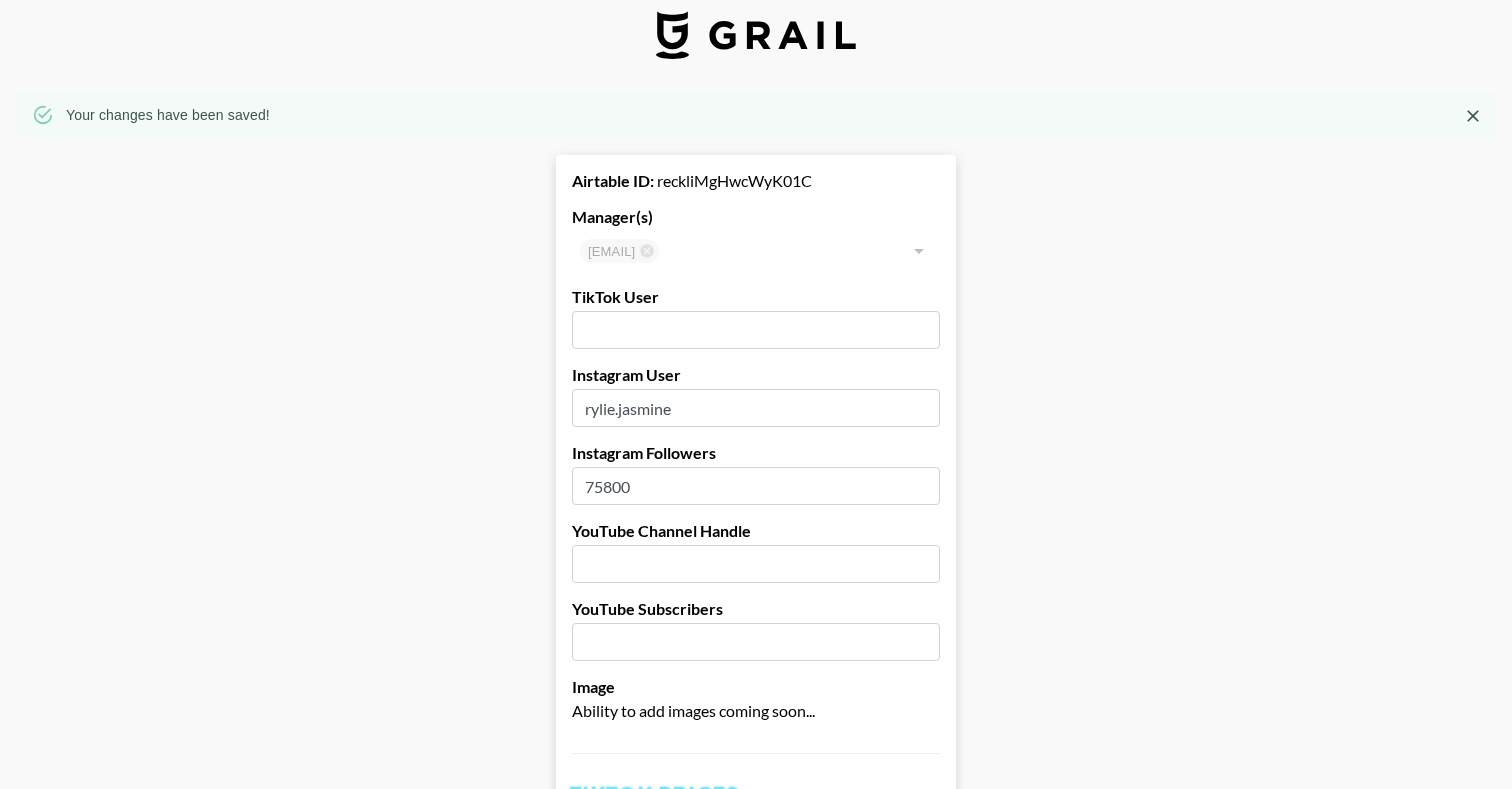 scroll, scrollTop: 0, scrollLeft: 0, axis: both 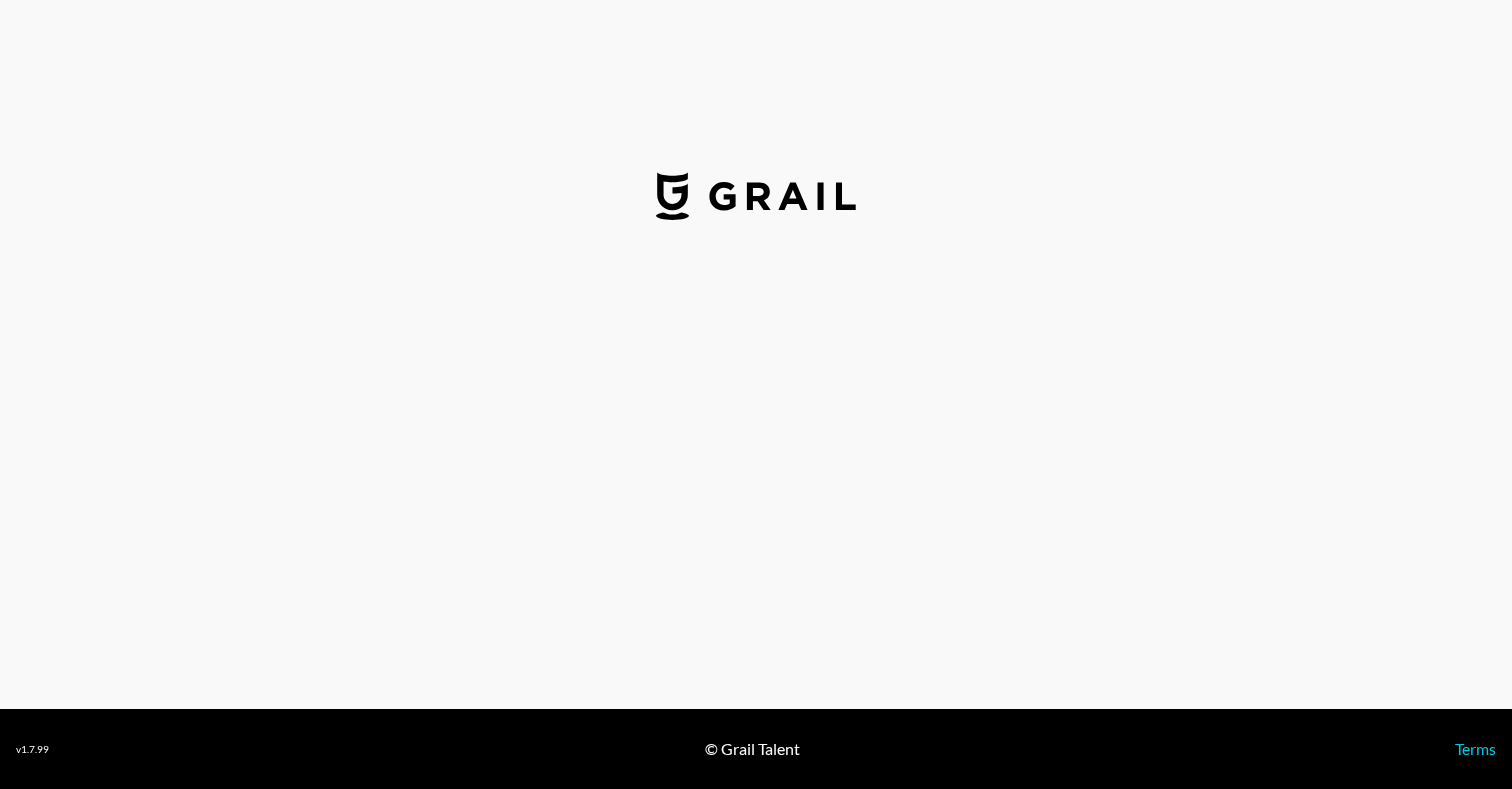 select on "USD" 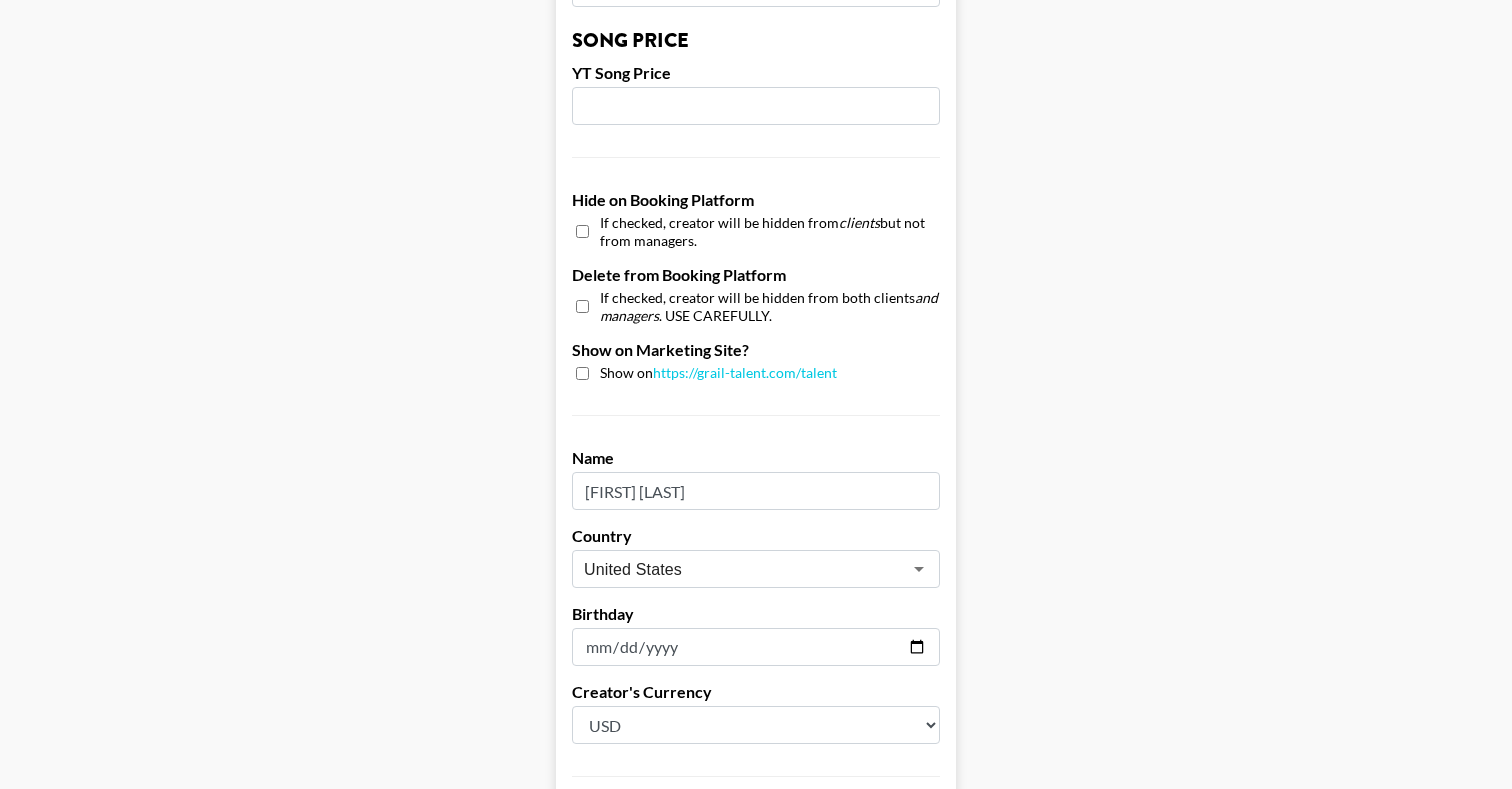 scroll, scrollTop: 1924, scrollLeft: 0, axis: vertical 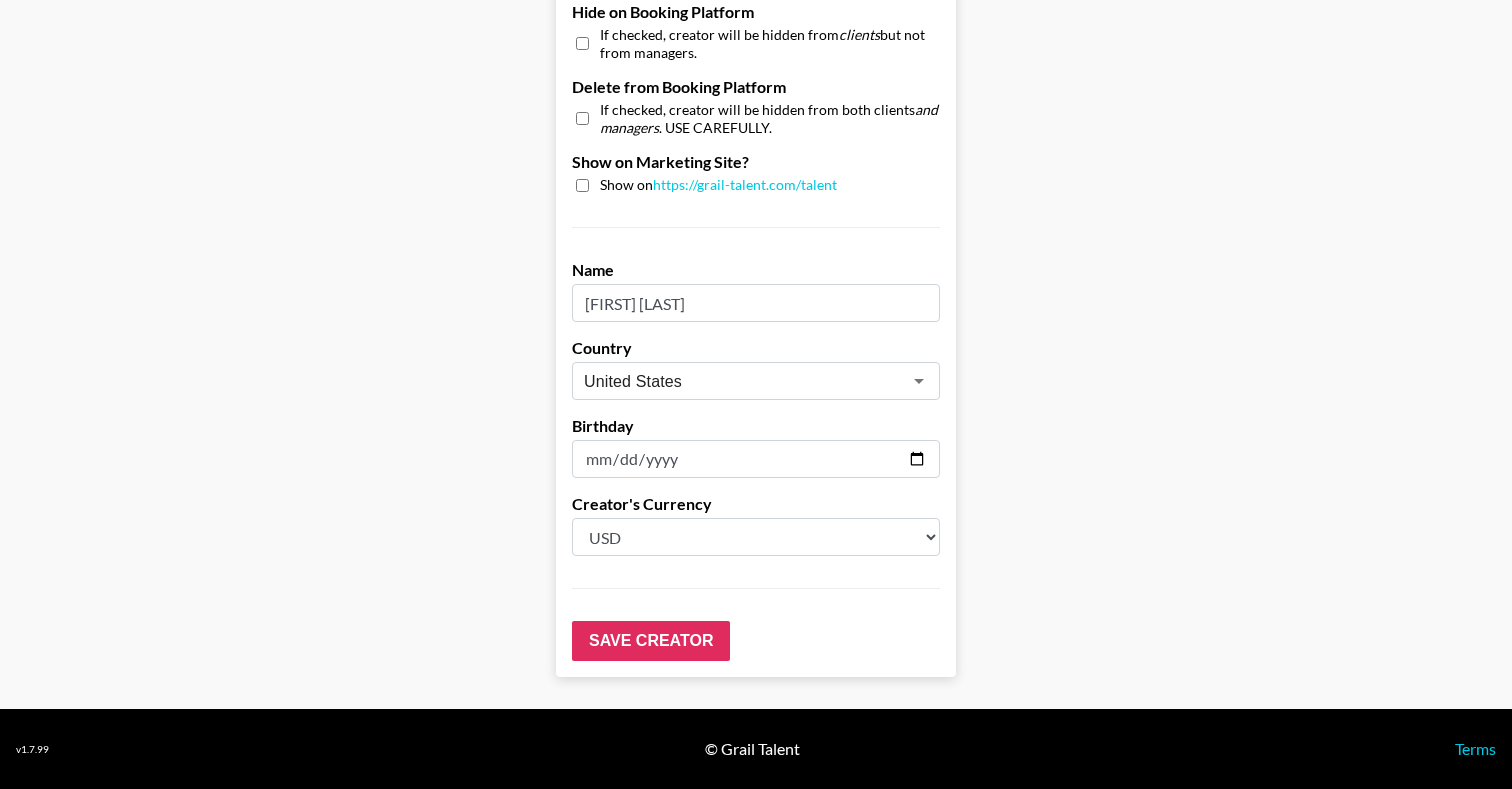 click on "Show on  https://grail-talent.com/talent" at bounding box center [756, 185] 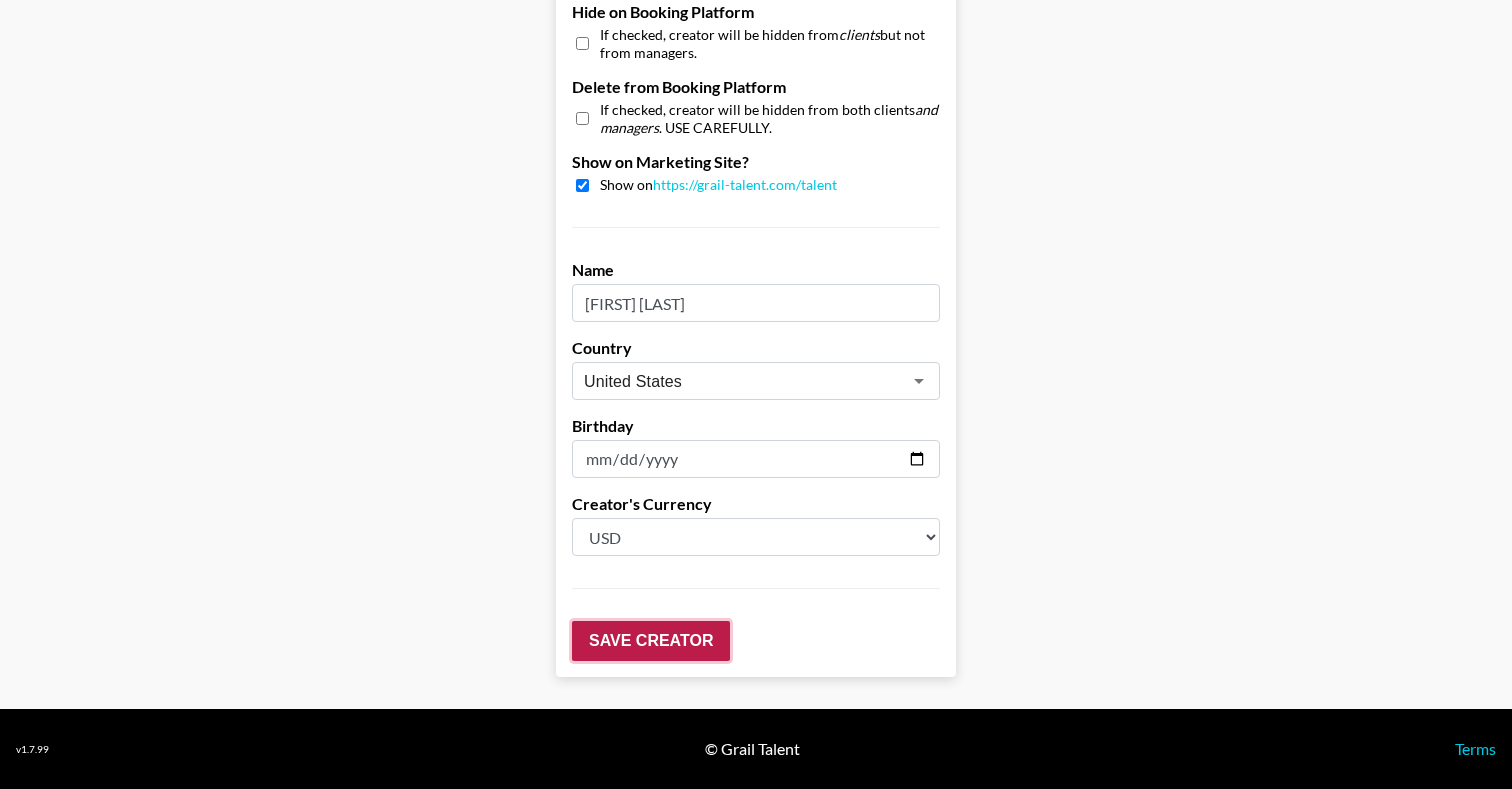click on "Save Creator" at bounding box center [651, 641] 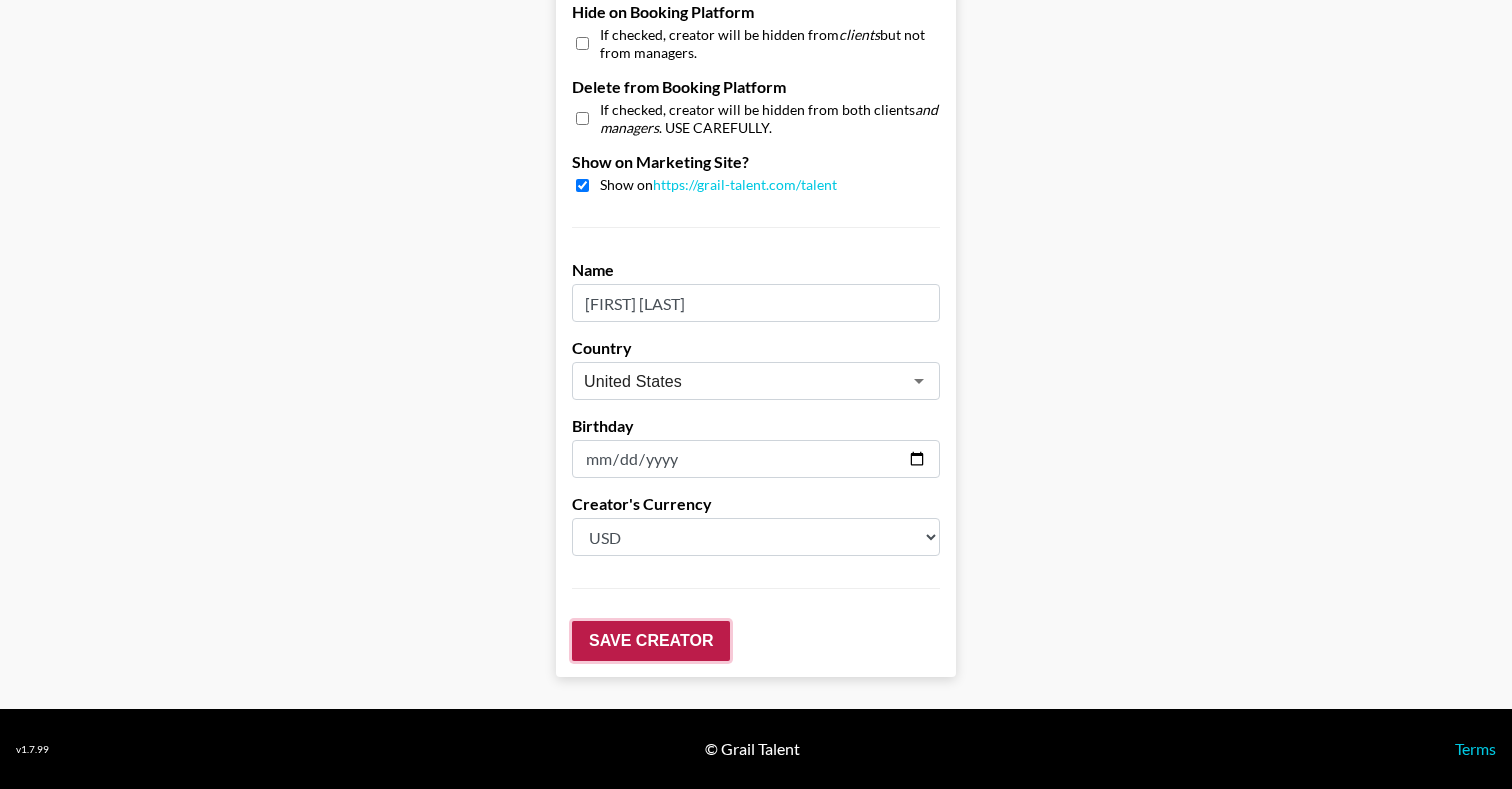 click on "Save Creator" at bounding box center (651, 641) 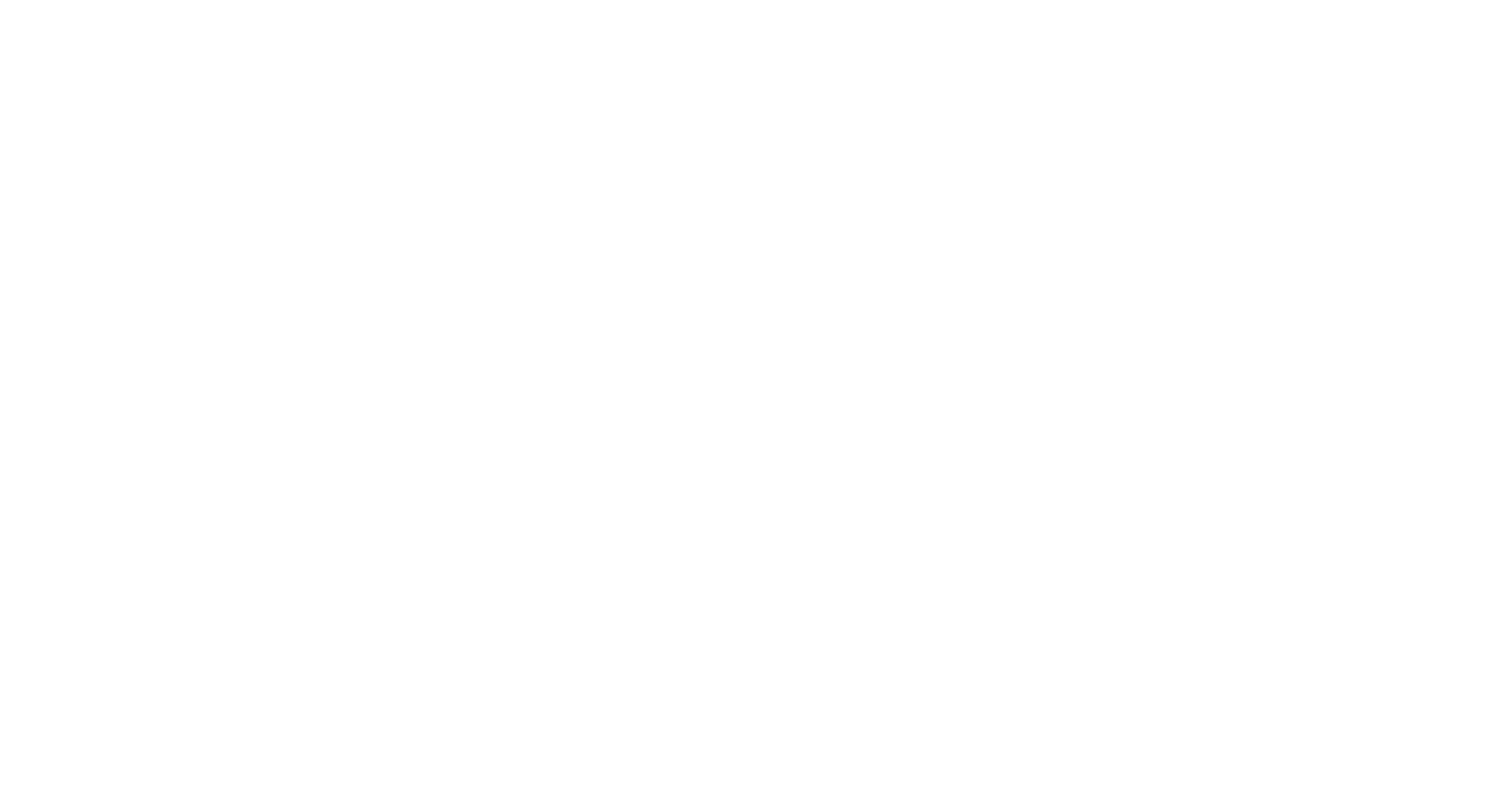 scroll, scrollTop: 0, scrollLeft: 0, axis: both 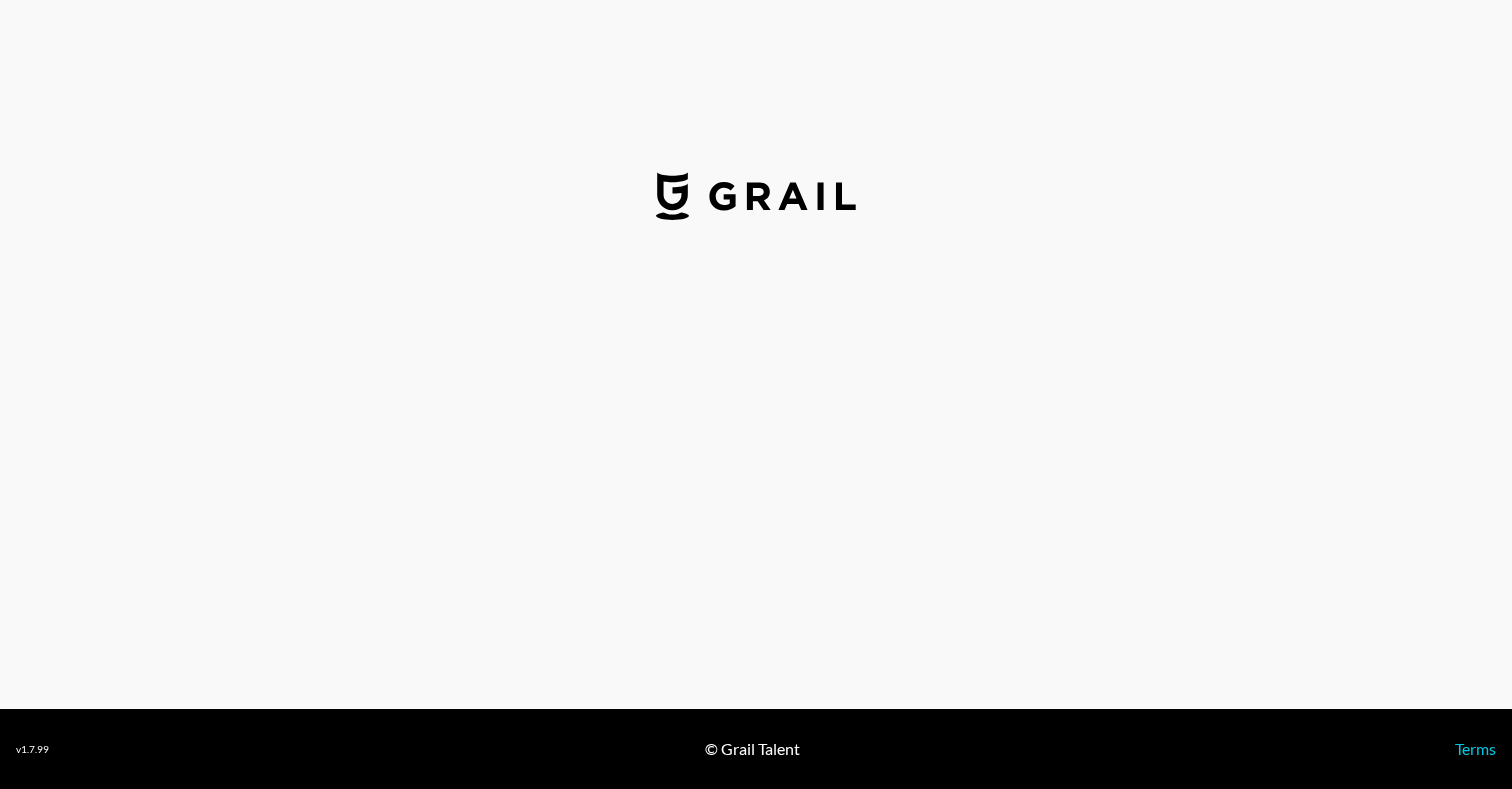 select on "USD" 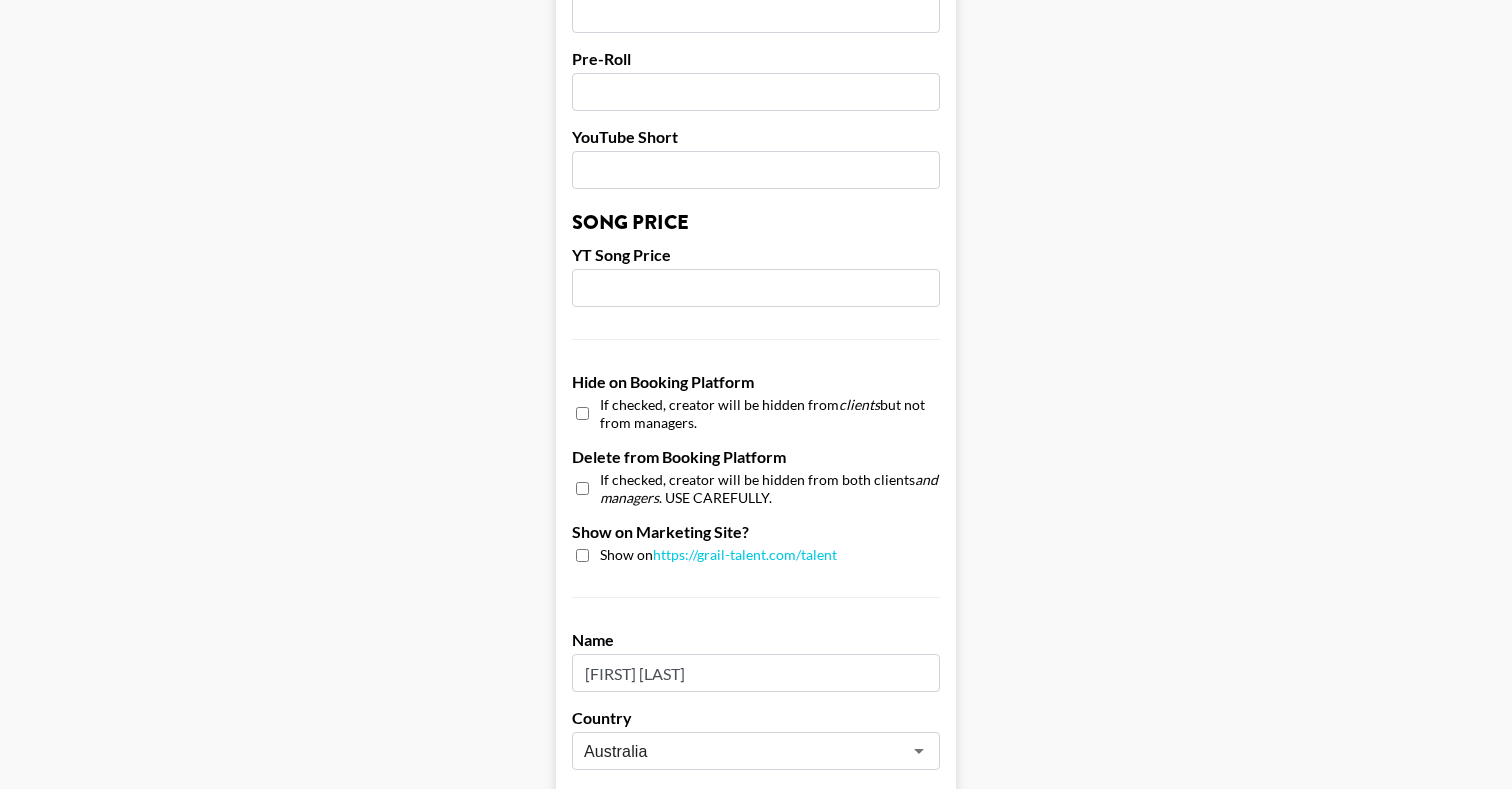 scroll, scrollTop: 1558, scrollLeft: 0, axis: vertical 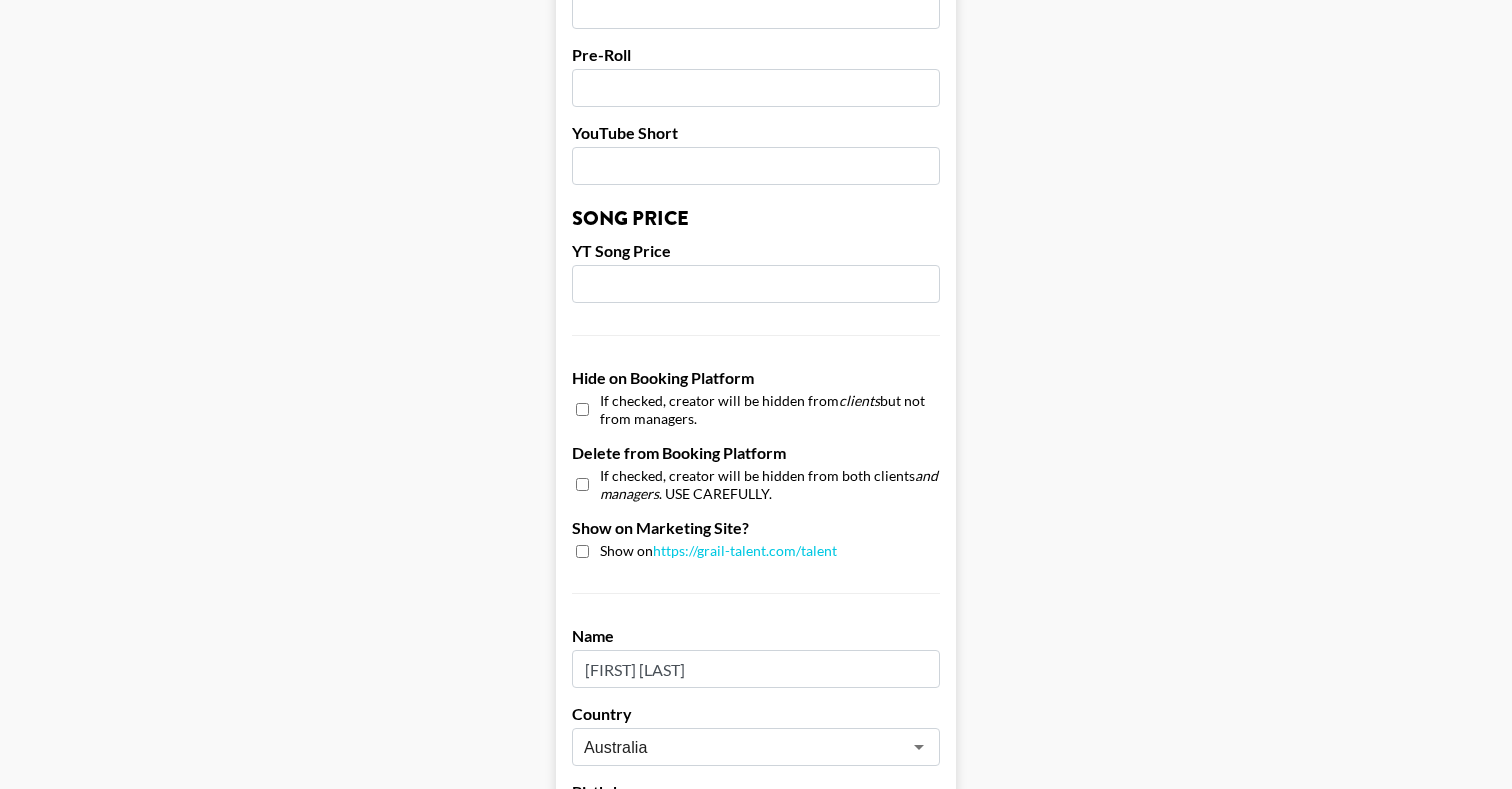 click at bounding box center (582, 551) 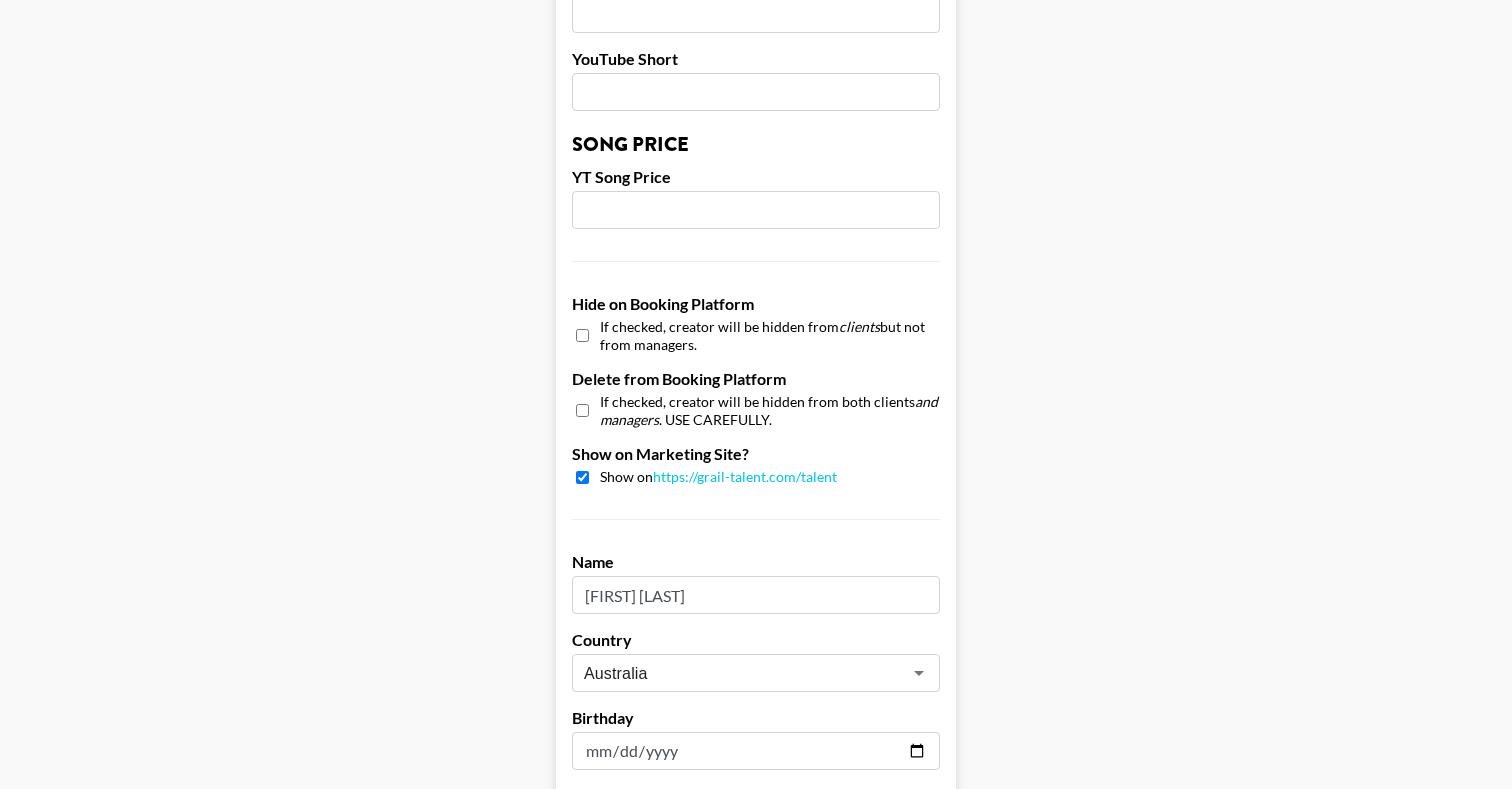 scroll, scrollTop: 1924, scrollLeft: 0, axis: vertical 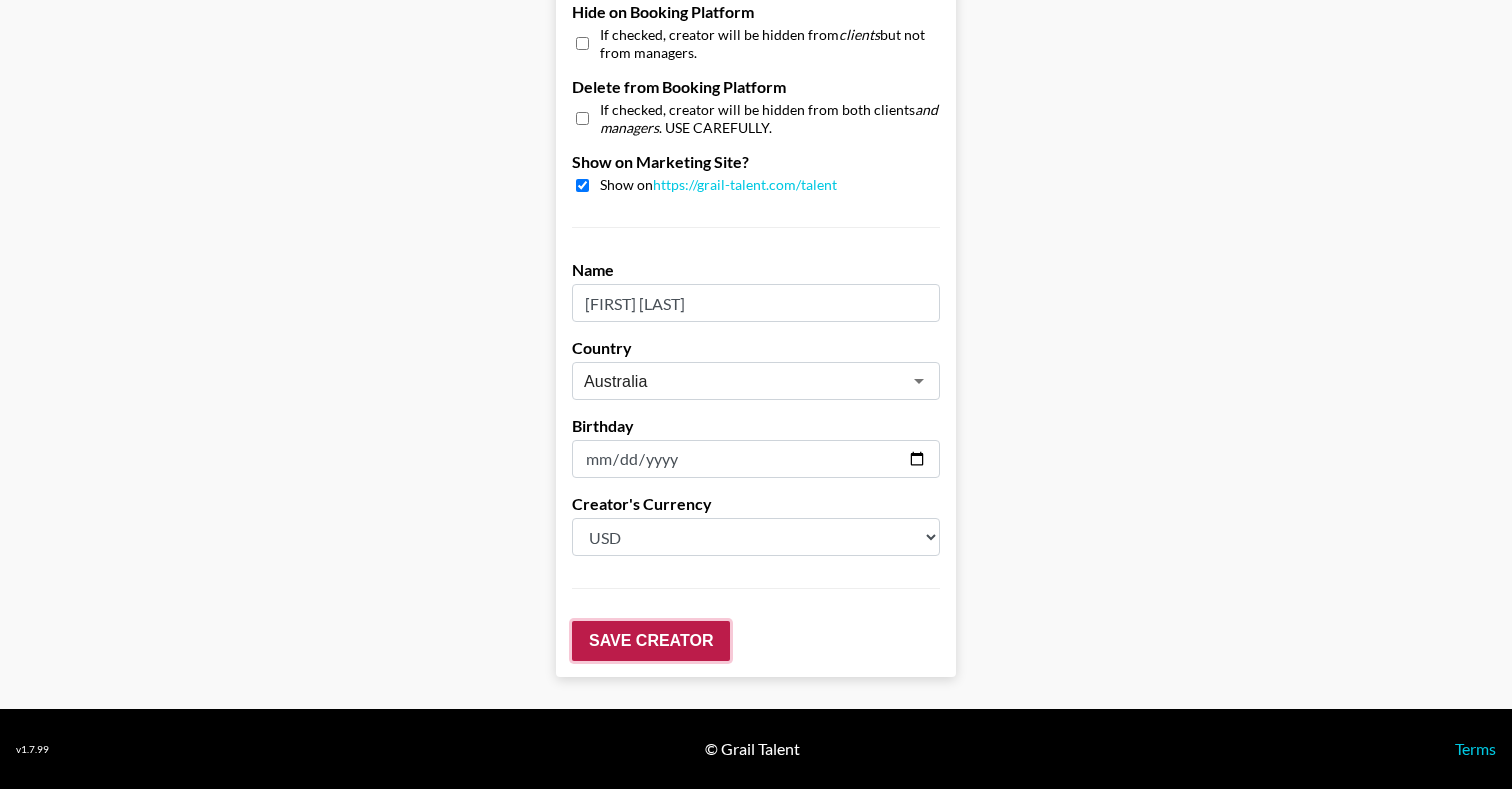 click on "Save Creator" at bounding box center [651, 641] 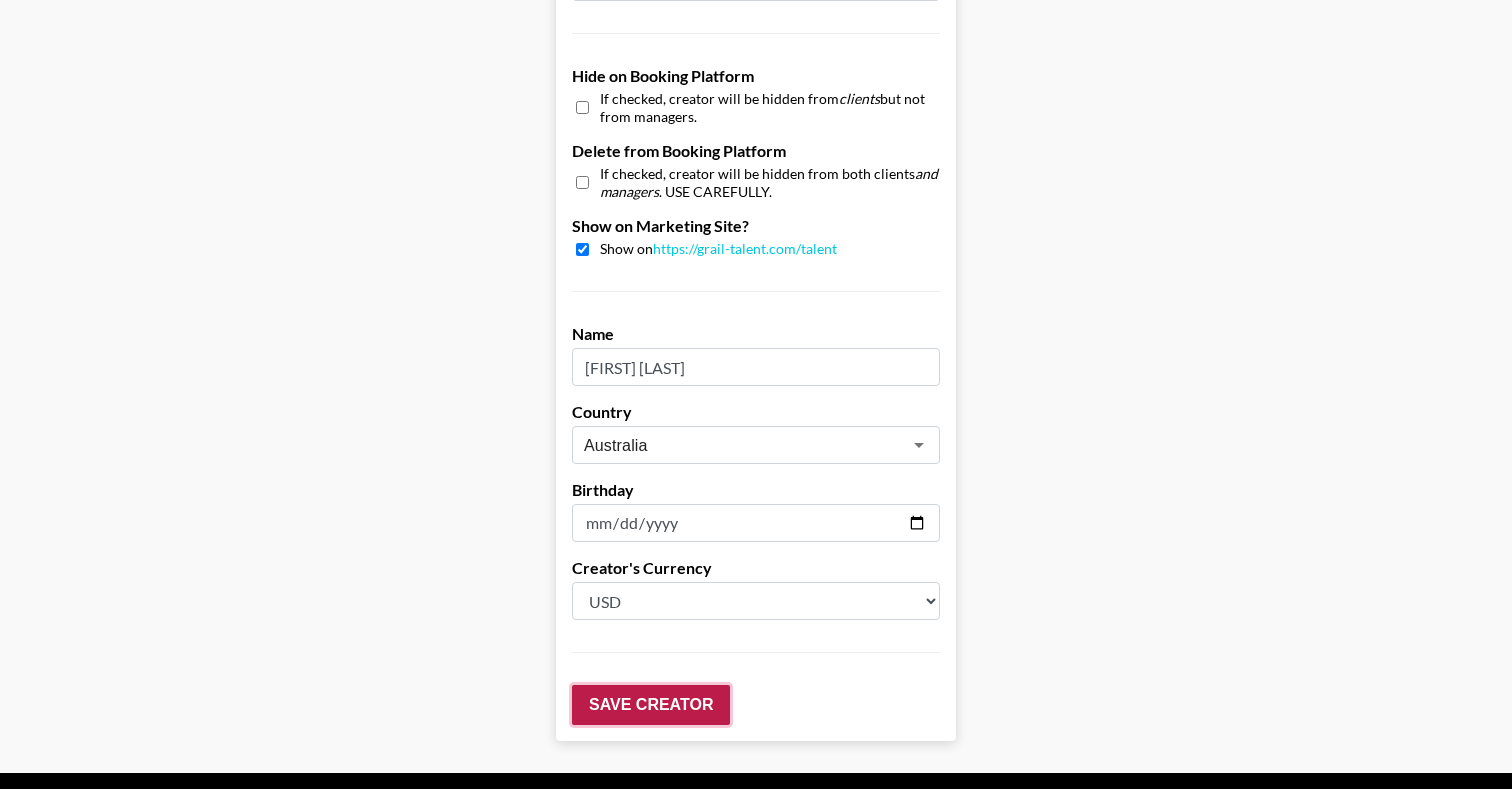 scroll, scrollTop: 1988, scrollLeft: 0, axis: vertical 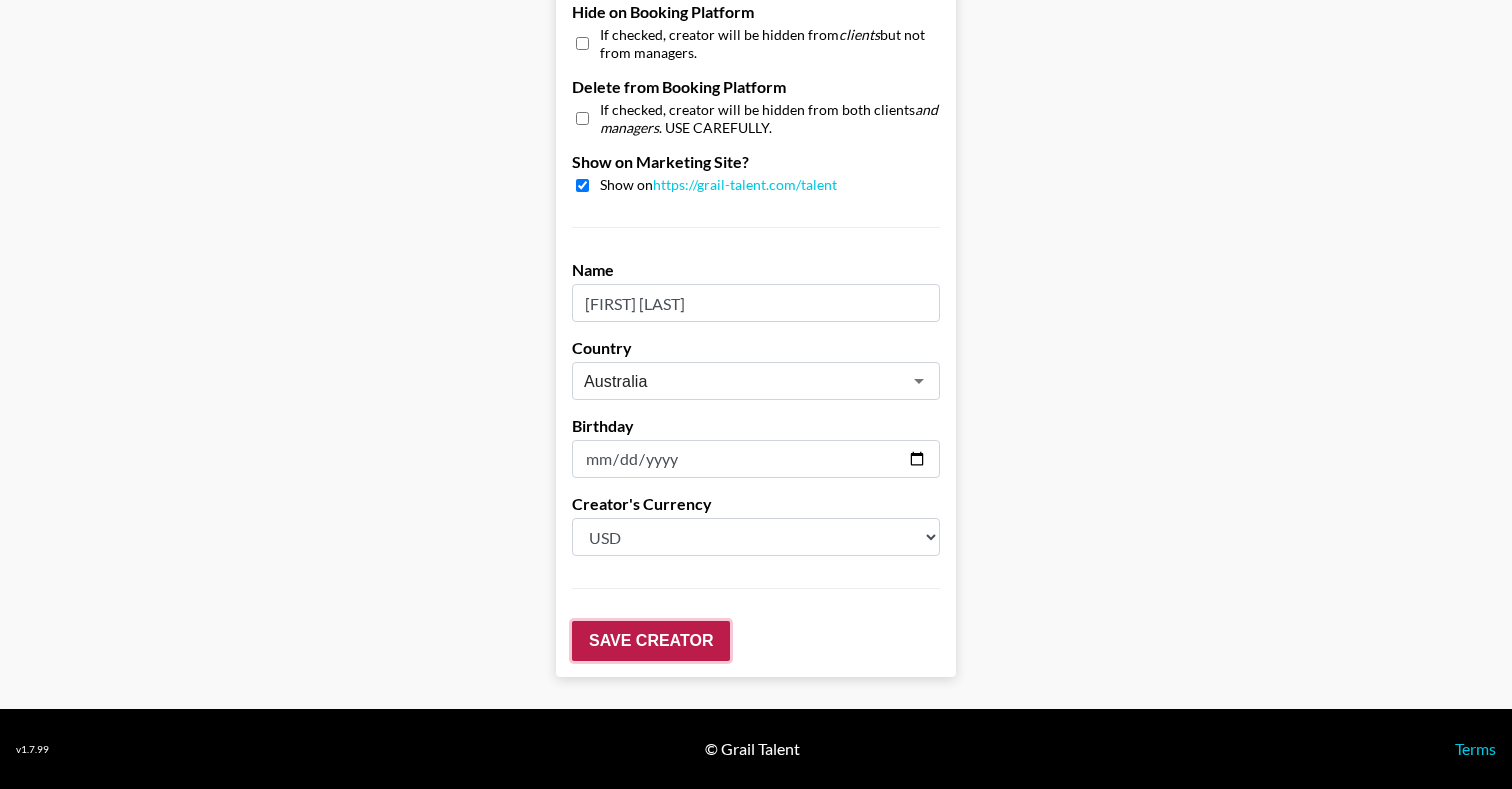 click on "Save Creator" at bounding box center [651, 641] 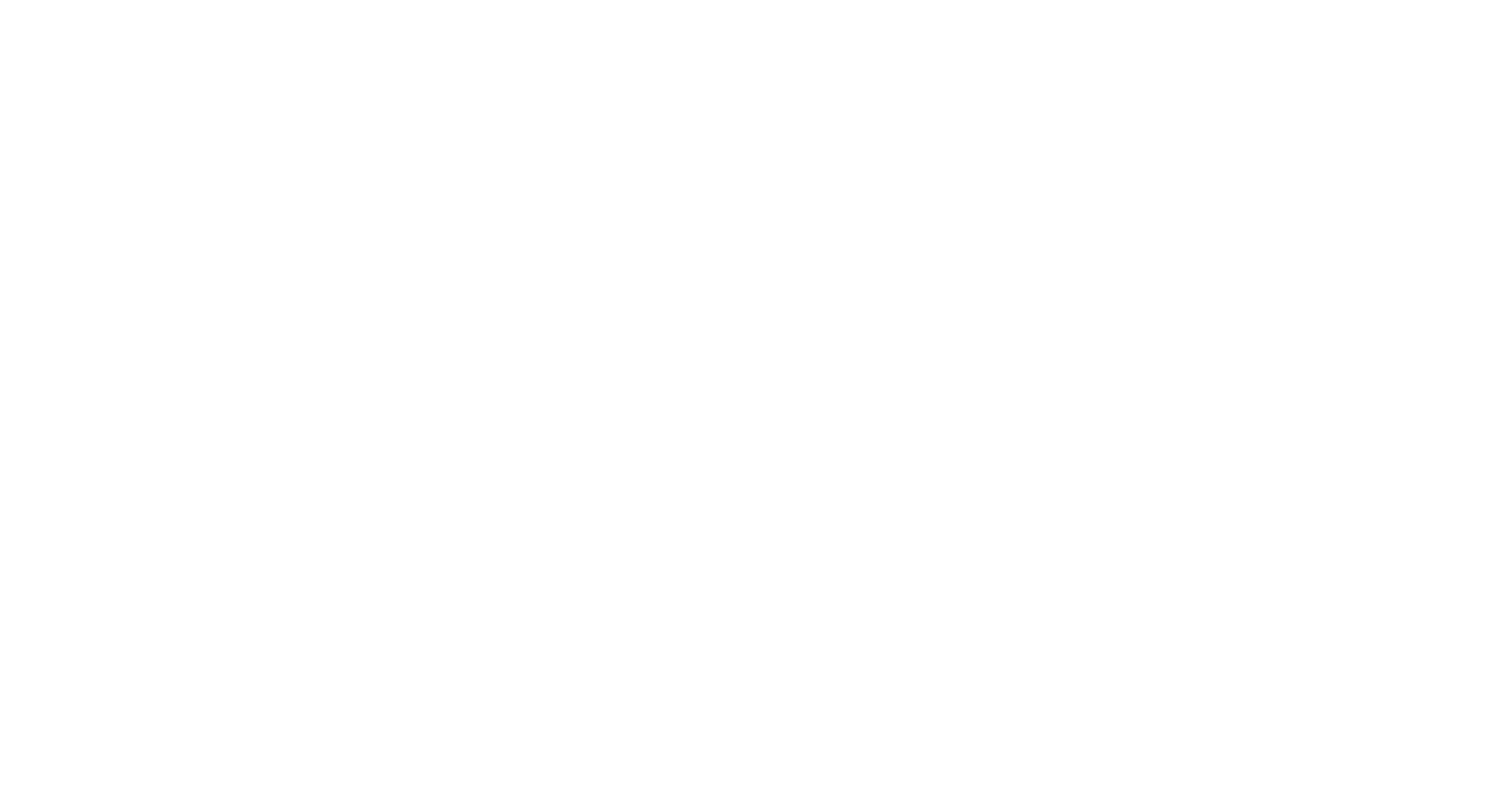 scroll, scrollTop: 0, scrollLeft: 0, axis: both 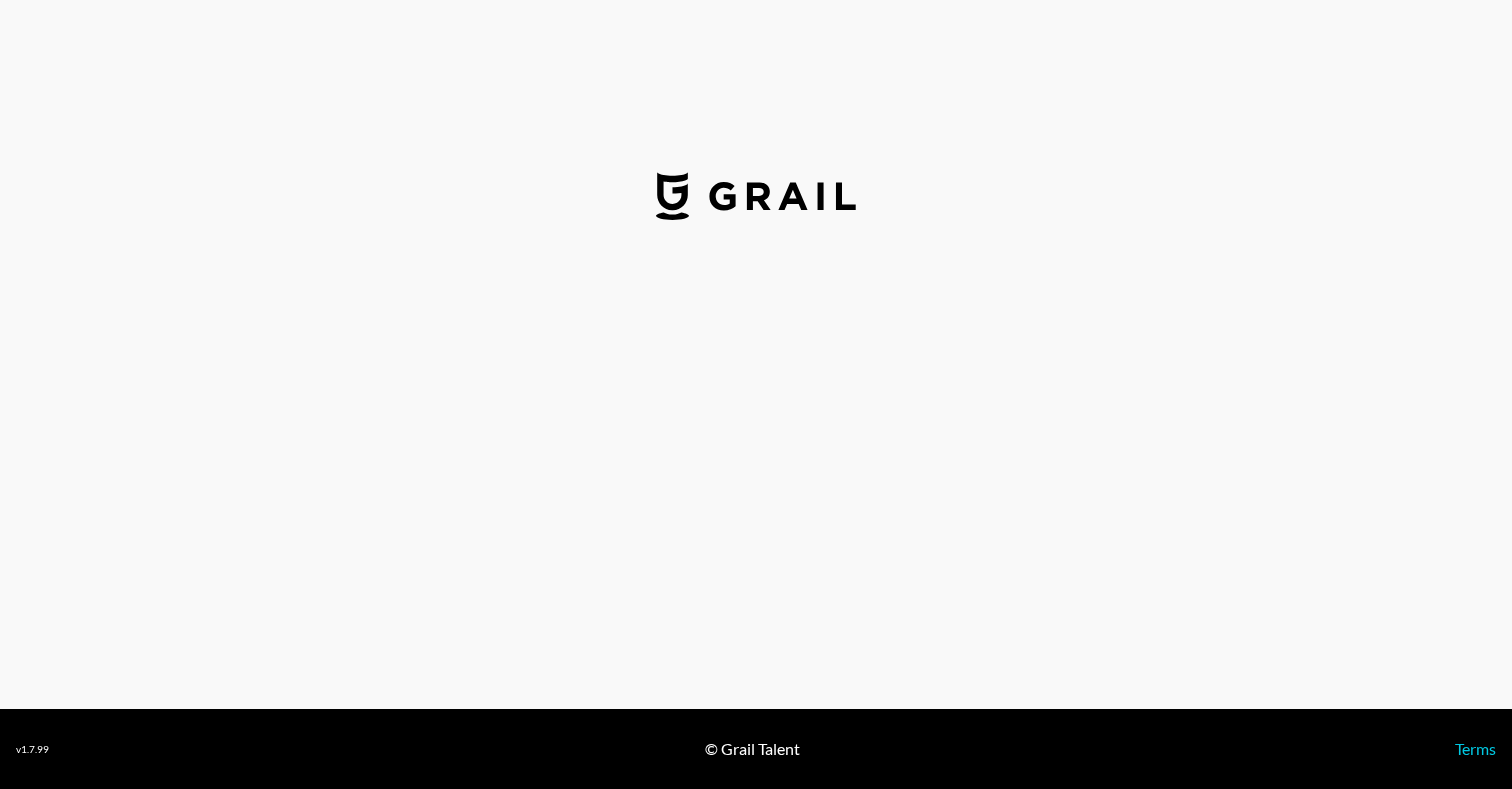 select on "USD" 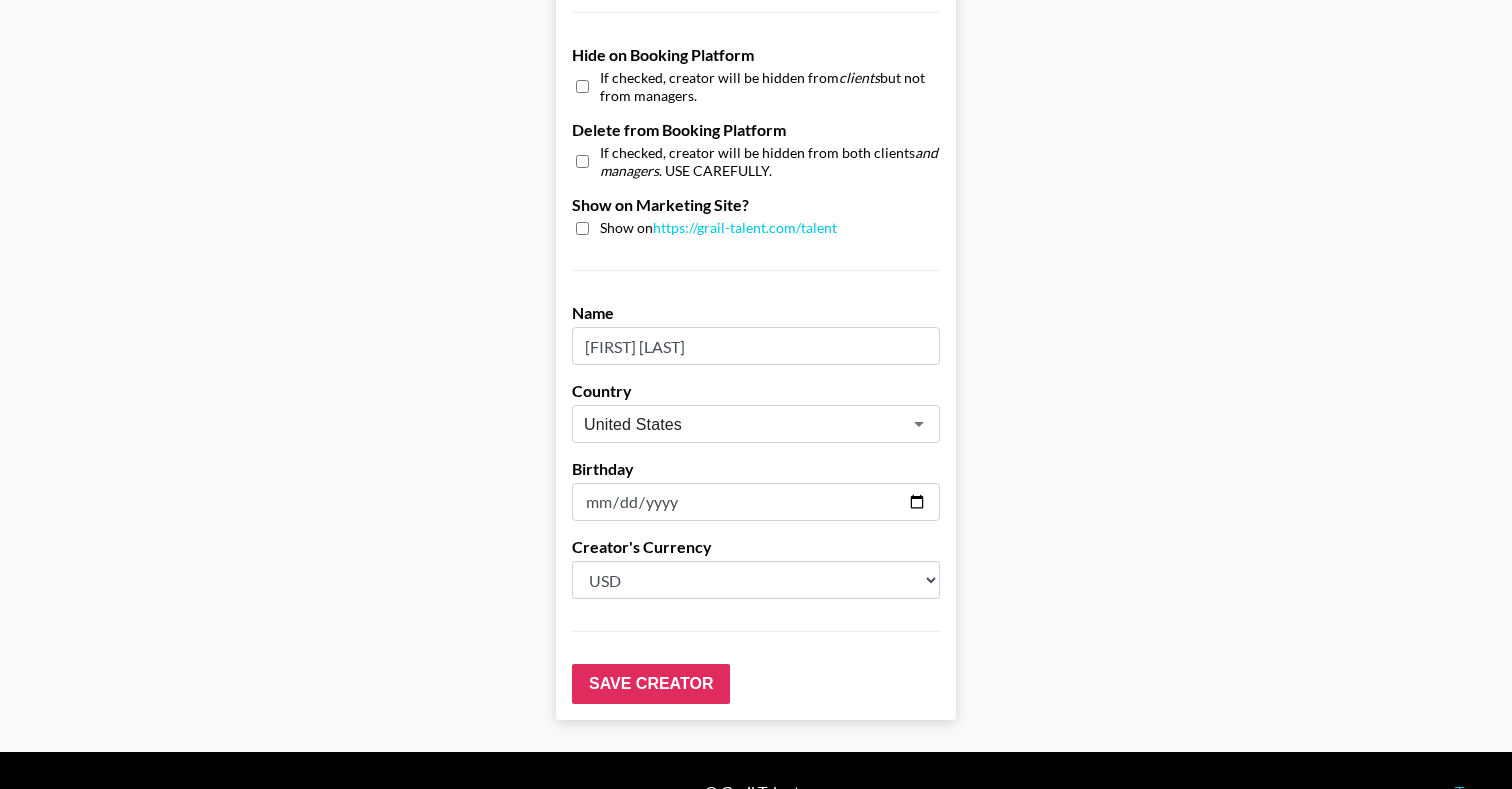 scroll, scrollTop: 1924, scrollLeft: 0, axis: vertical 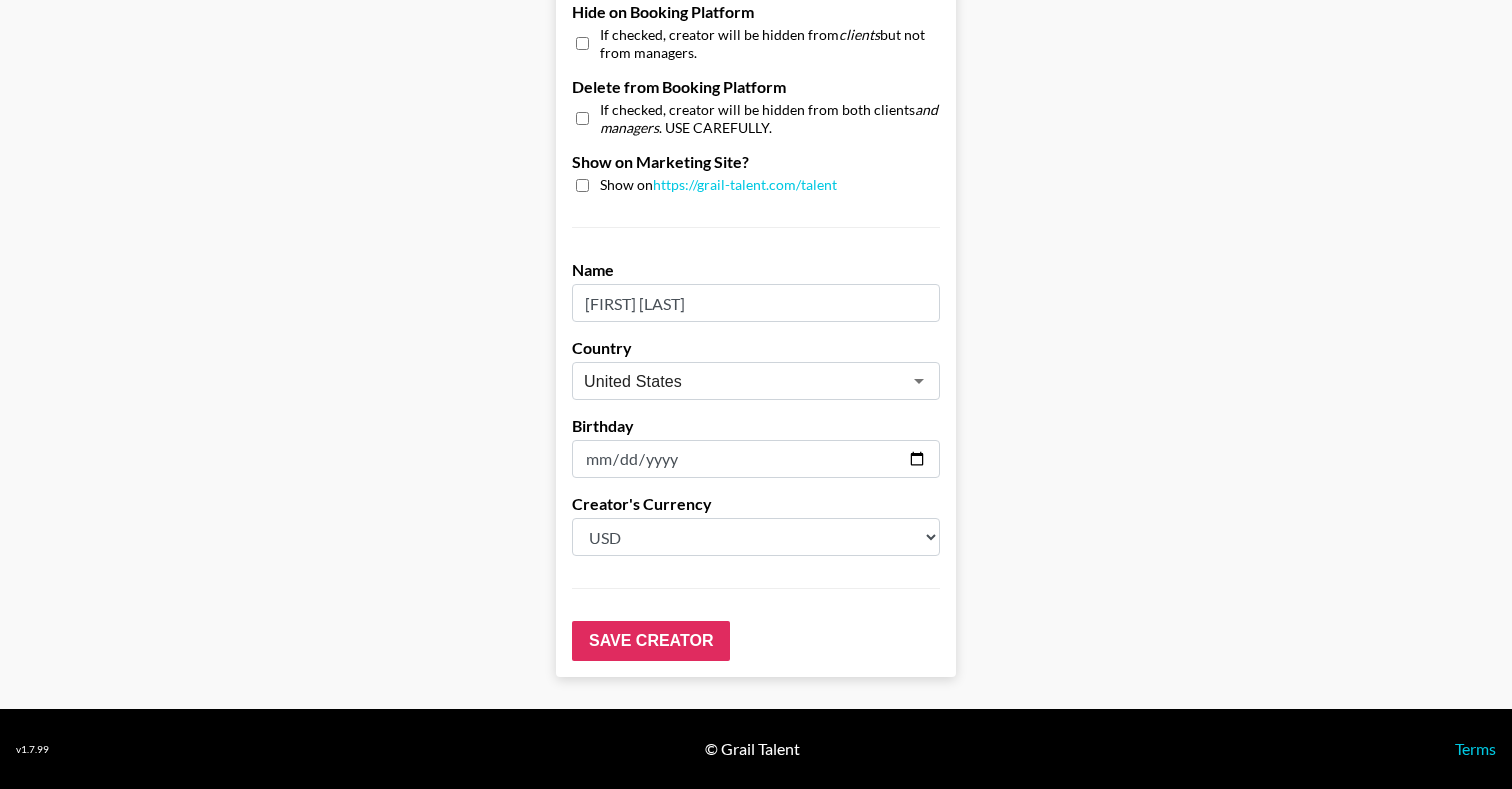 click at bounding box center [582, 185] 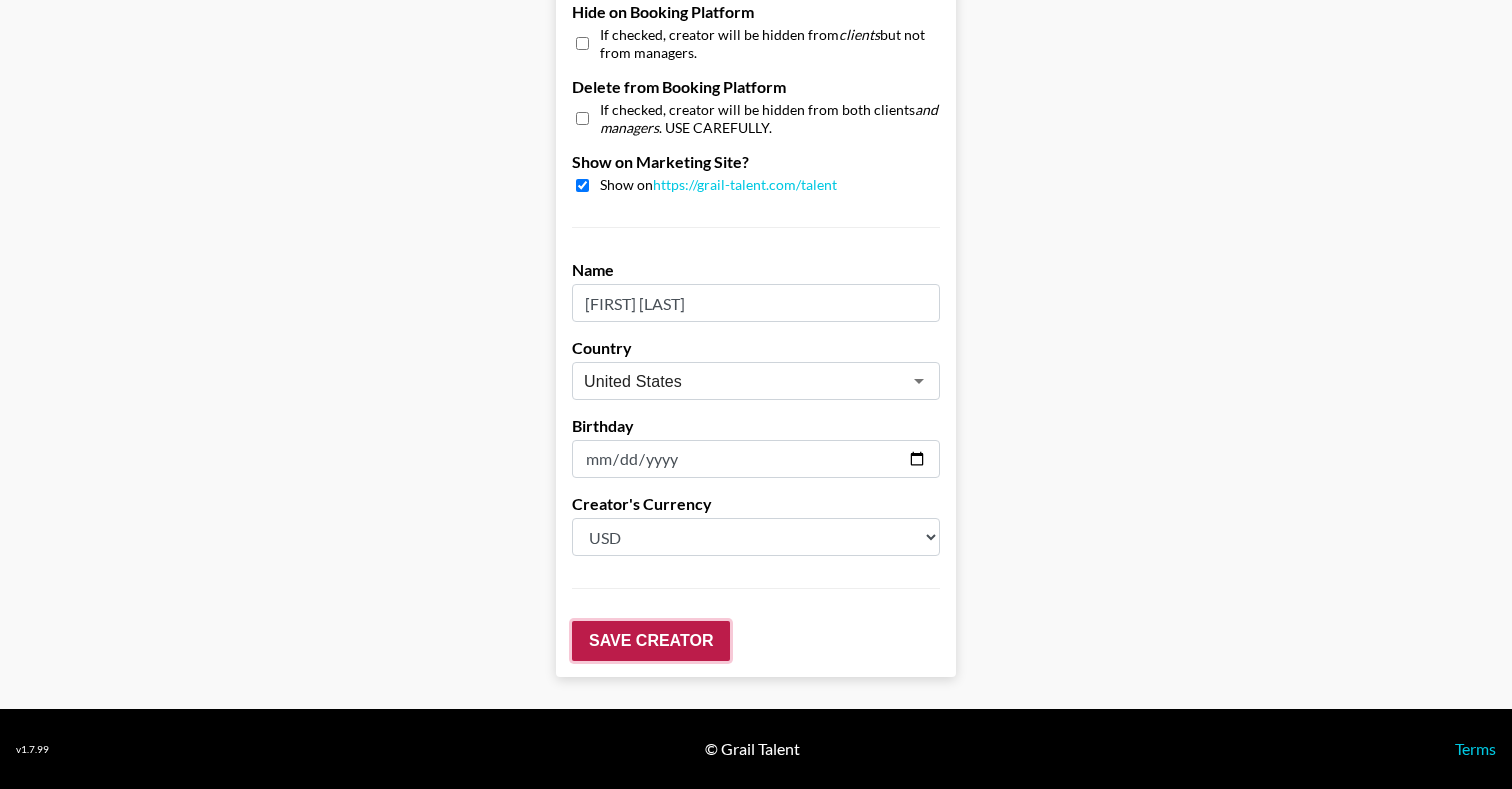 click on "Save Creator" at bounding box center (651, 641) 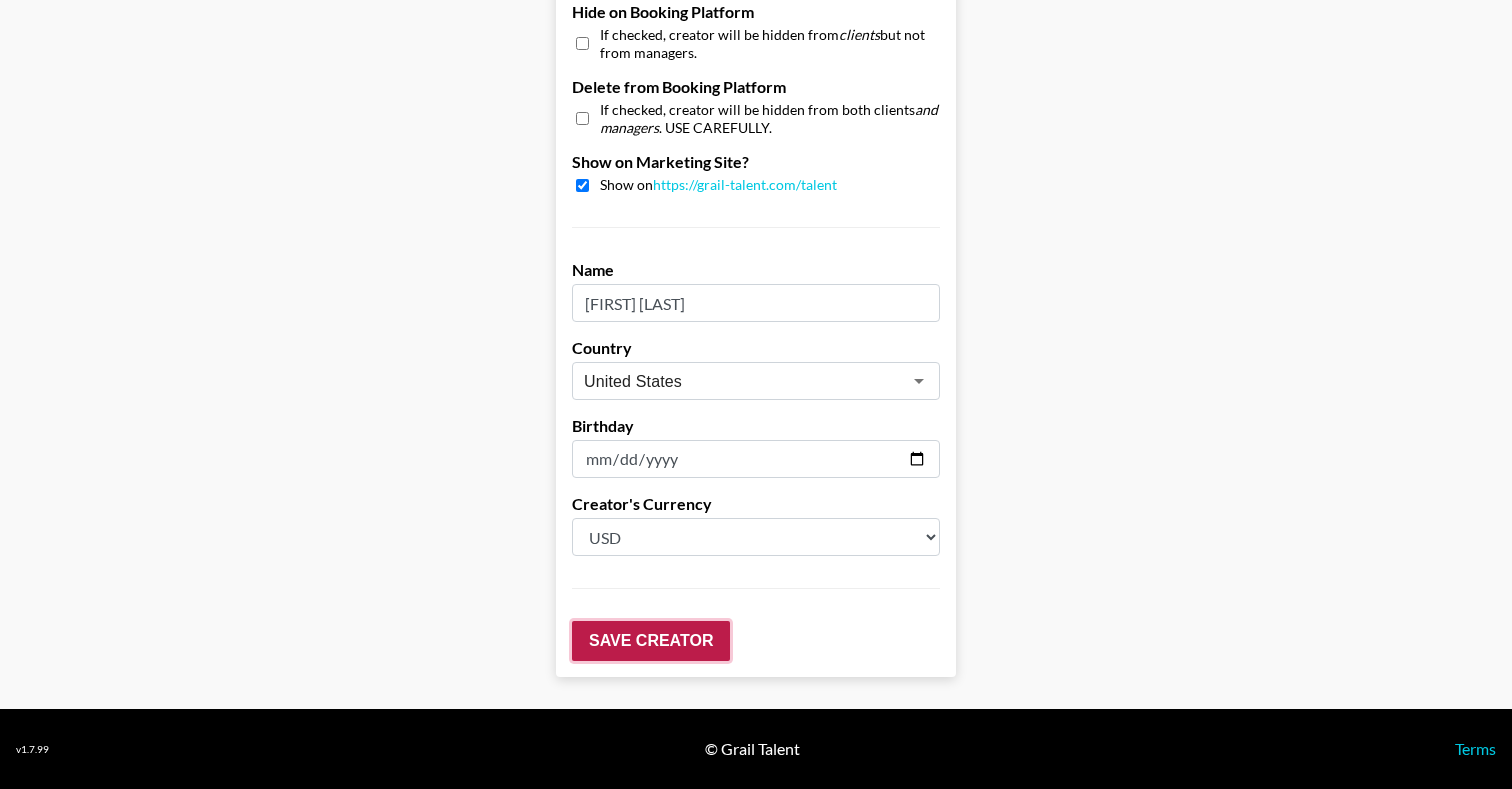 click on "Save Creator" at bounding box center (651, 641) 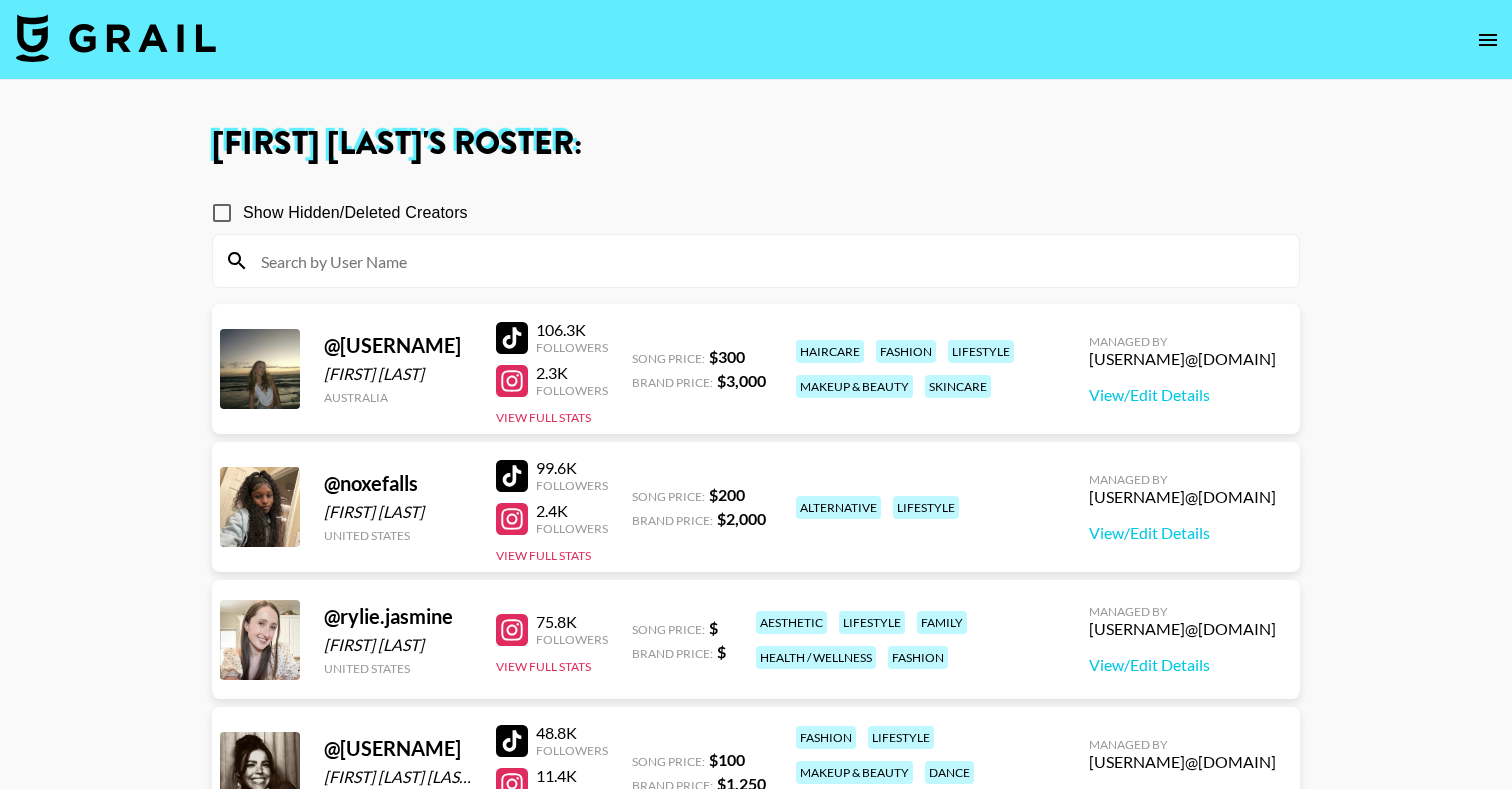 scroll, scrollTop: 184, scrollLeft: 0, axis: vertical 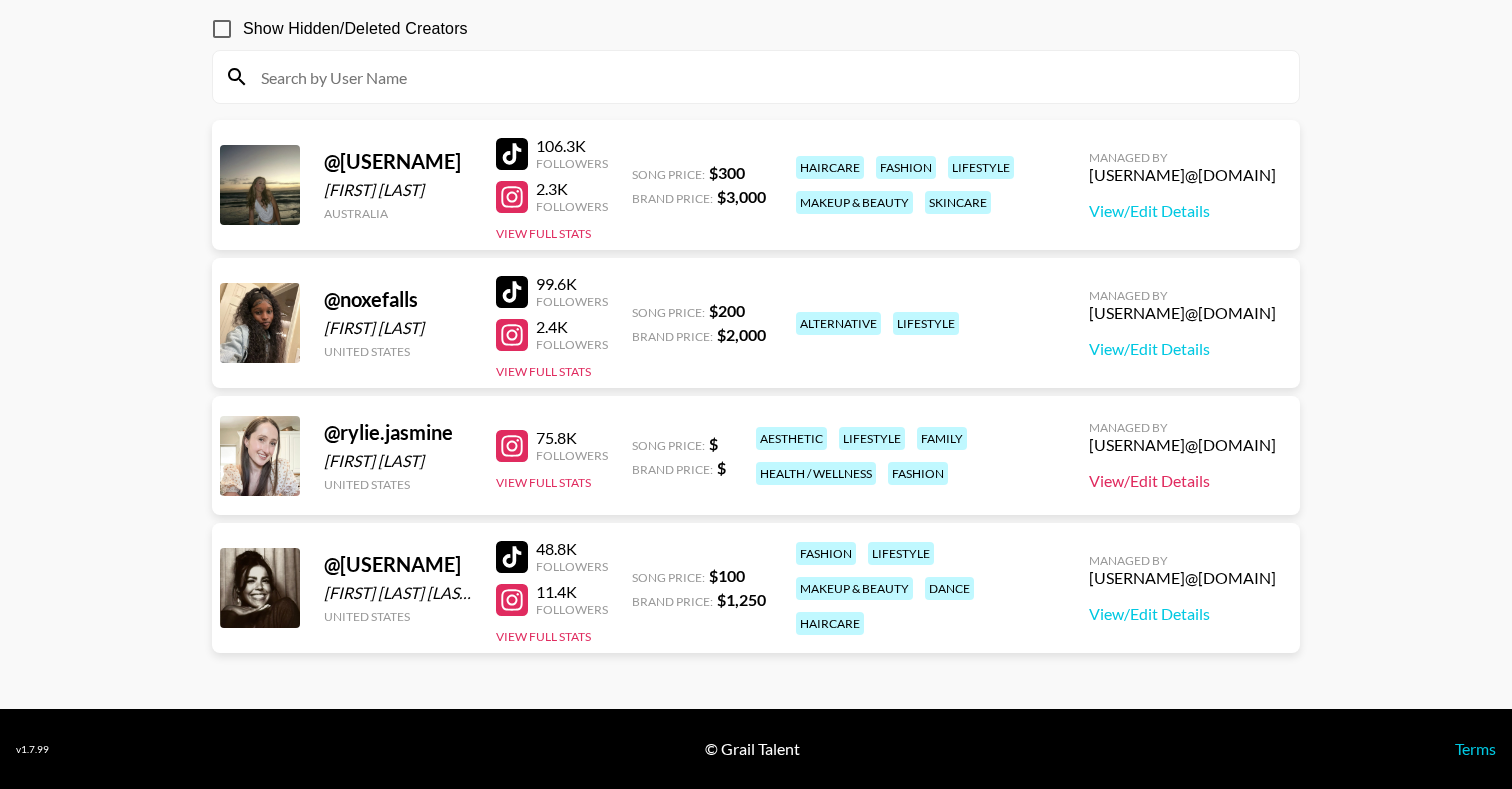 click on "View/Edit Details" at bounding box center [1182, 481] 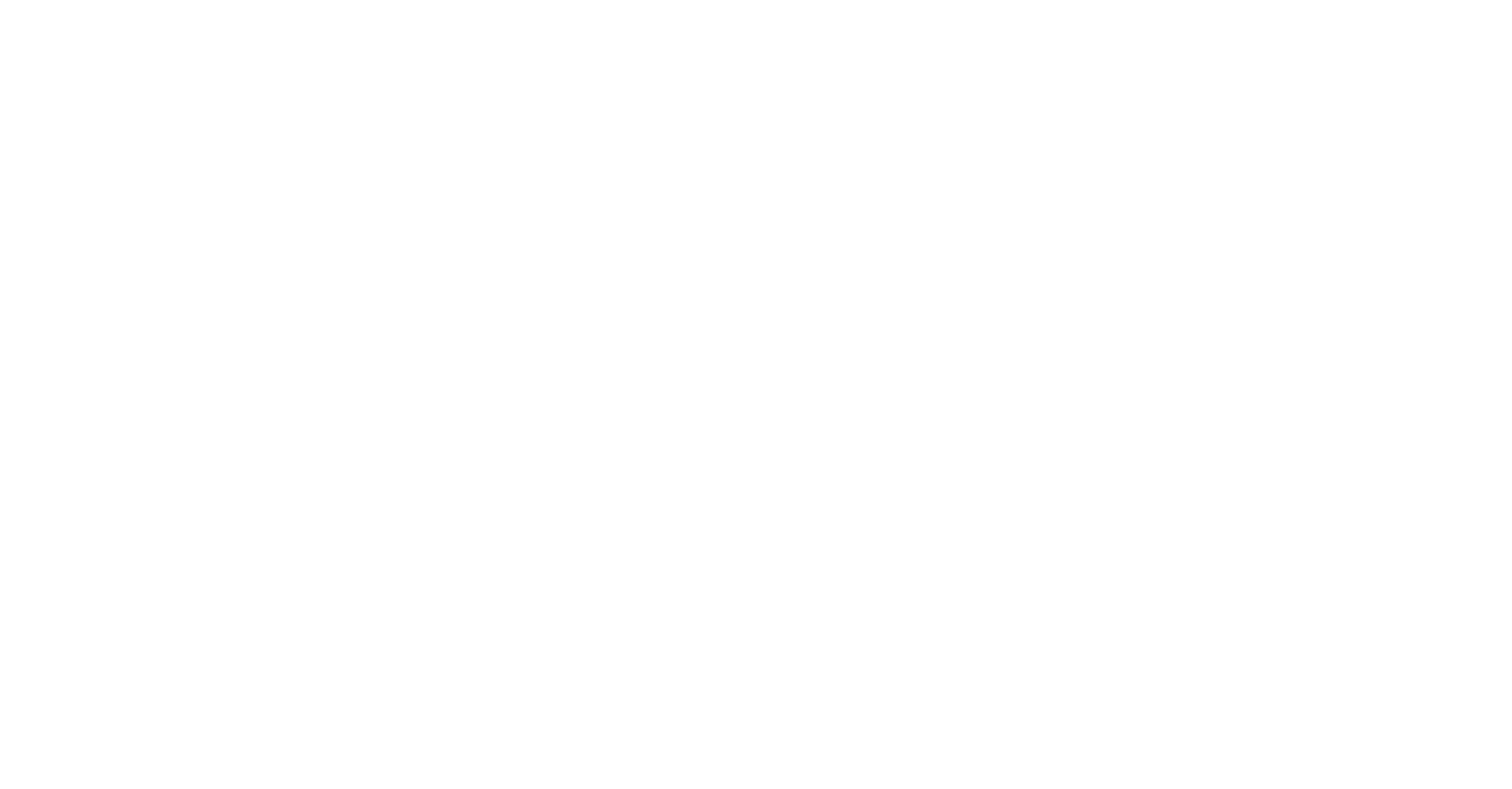 scroll, scrollTop: 0, scrollLeft: 0, axis: both 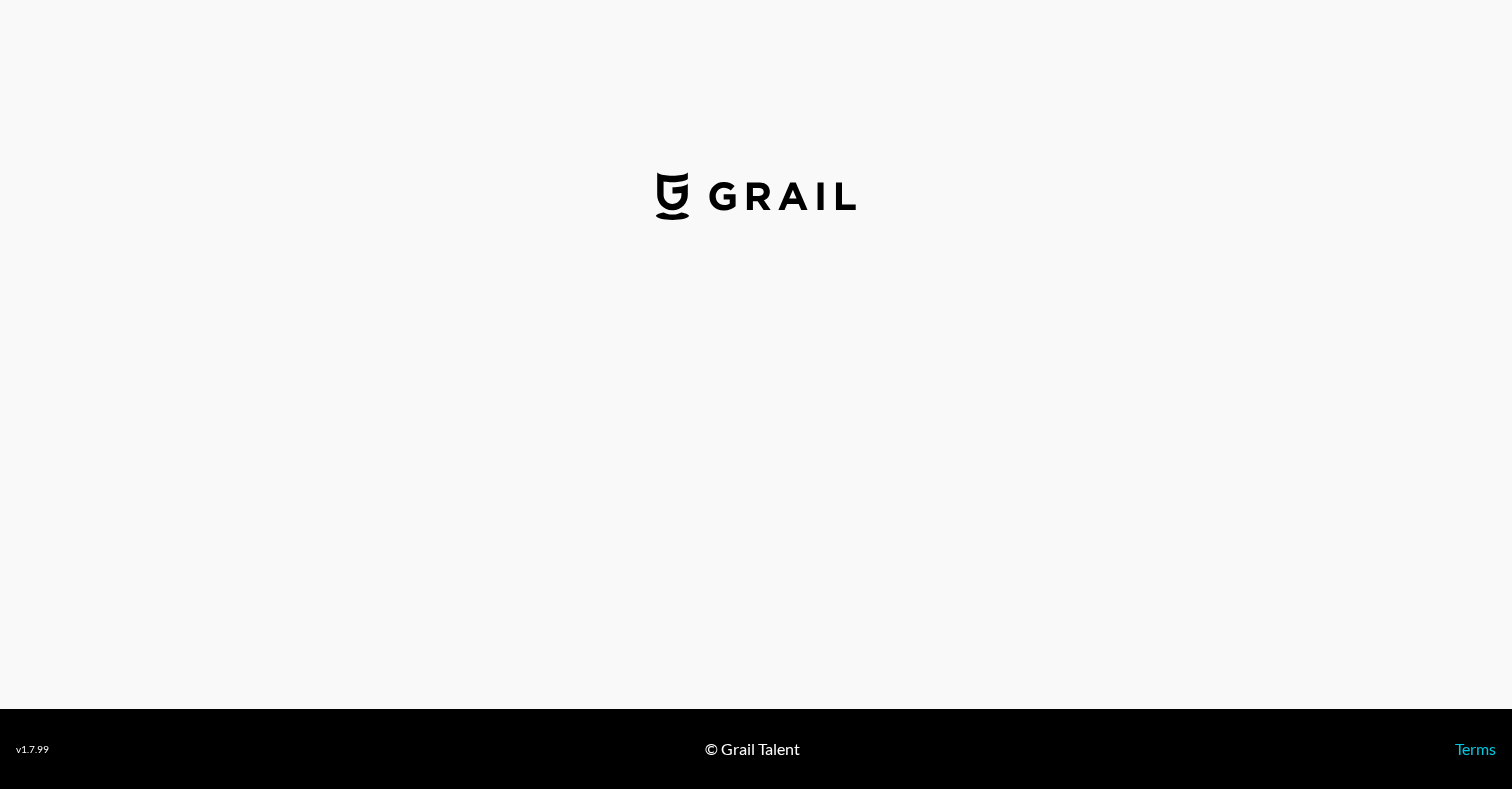 select on "USD" 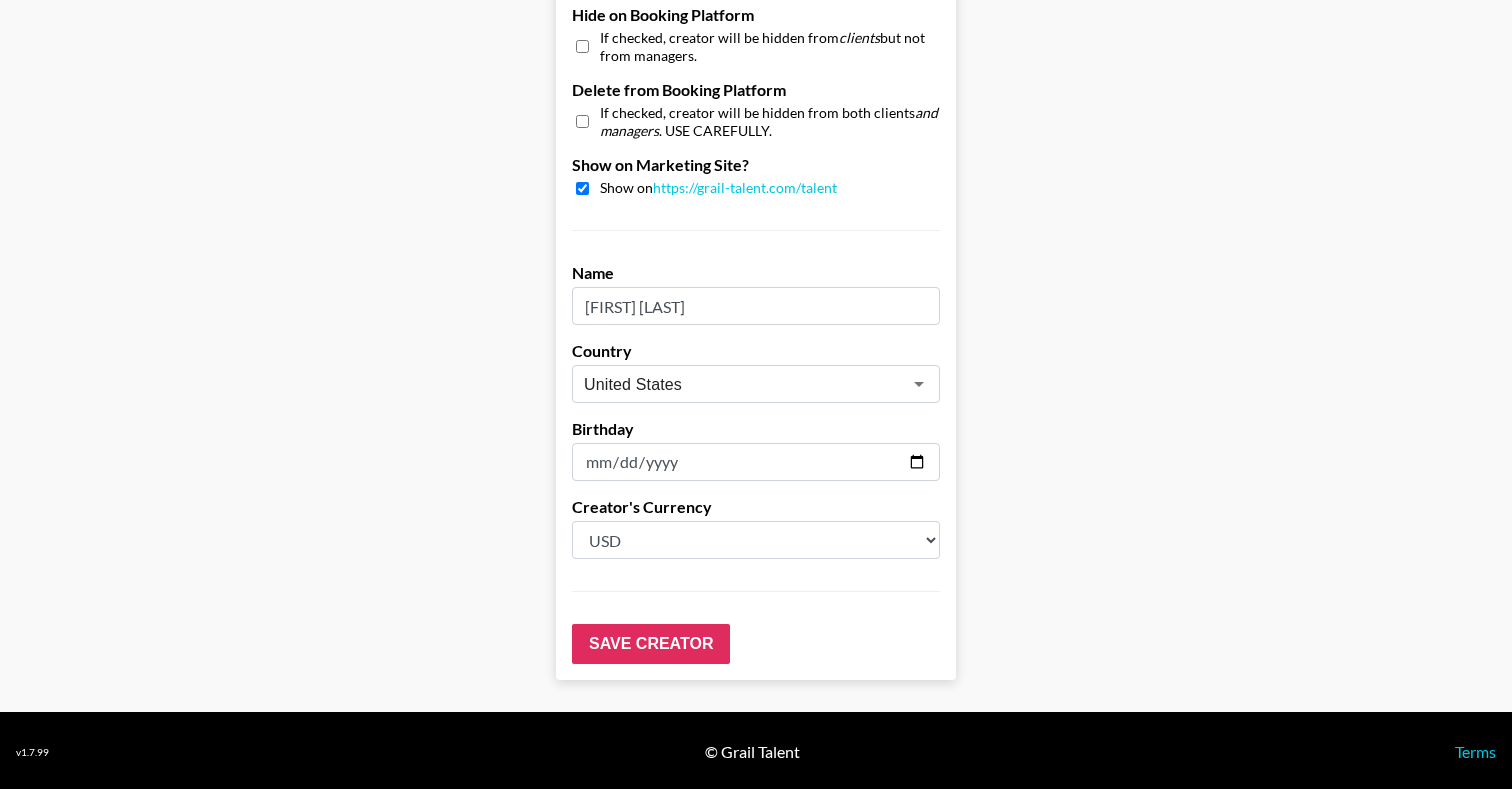 scroll, scrollTop: 1924, scrollLeft: 0, axis: vertical 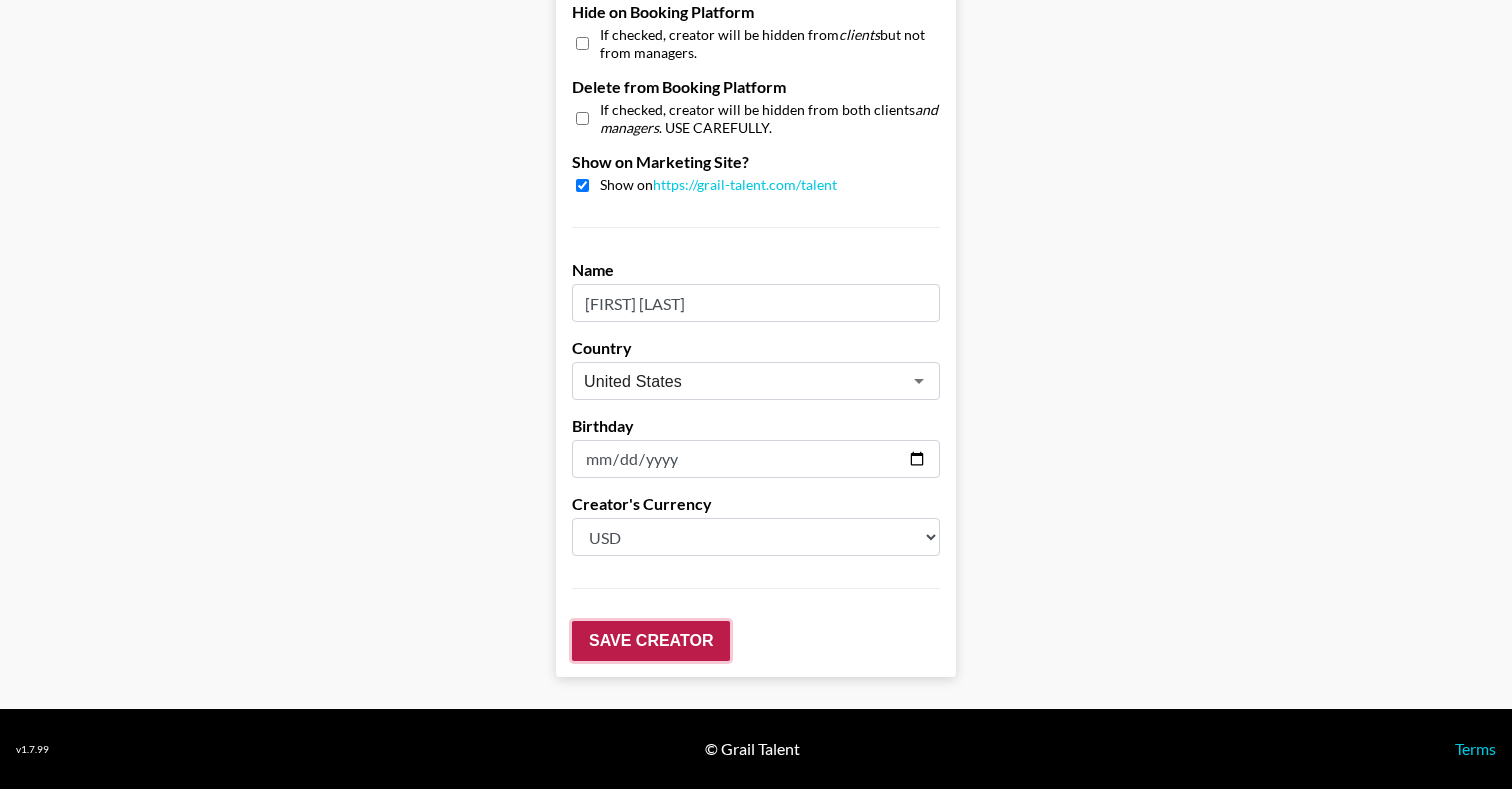 click on "Save Creator" at bounding box center [651, 641] 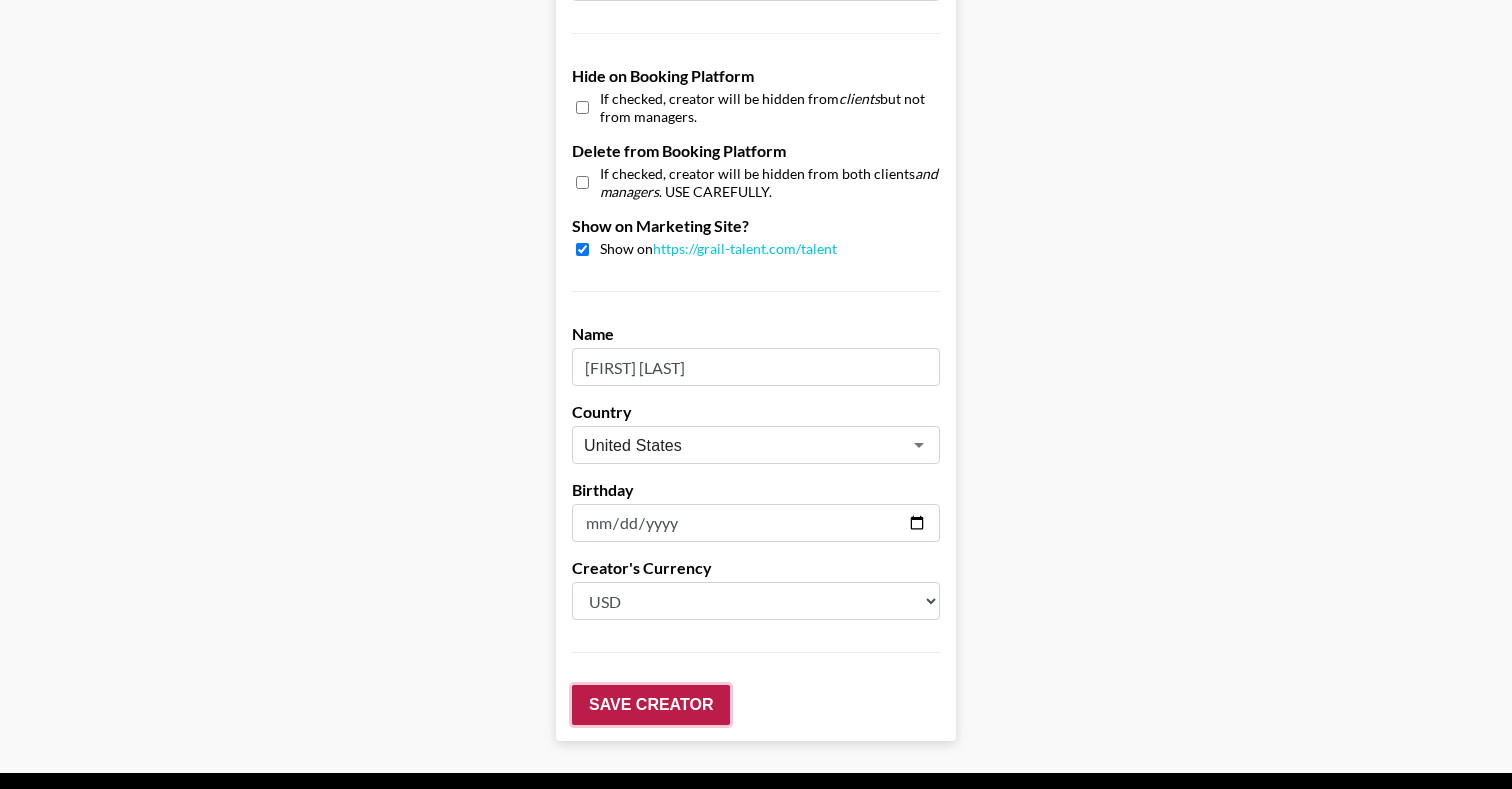 scroll, scrollTop: 1988, scrollLeft: 0, axis: vertical 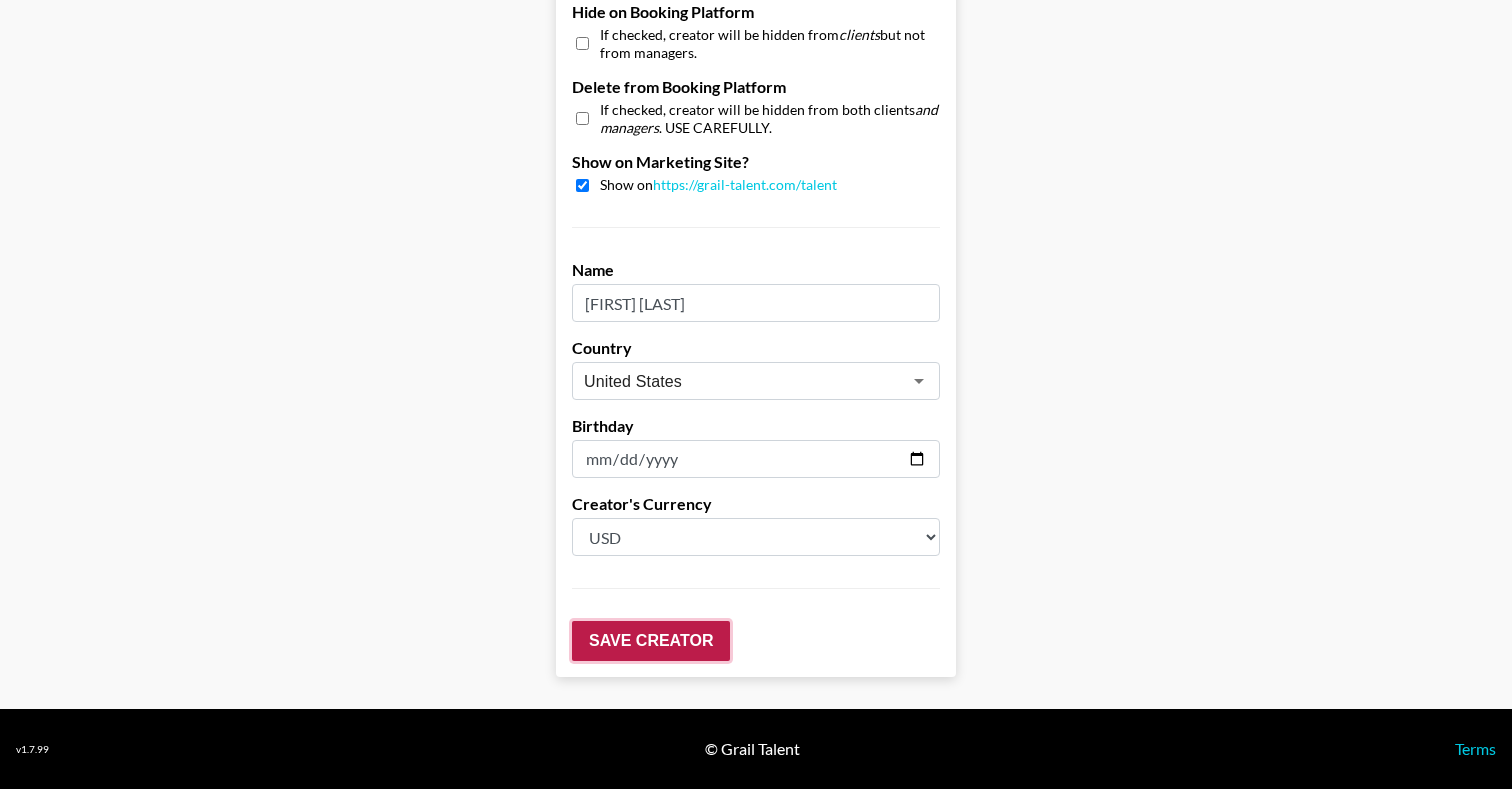 click on "Save Creator" at bounding box center [651, 641] 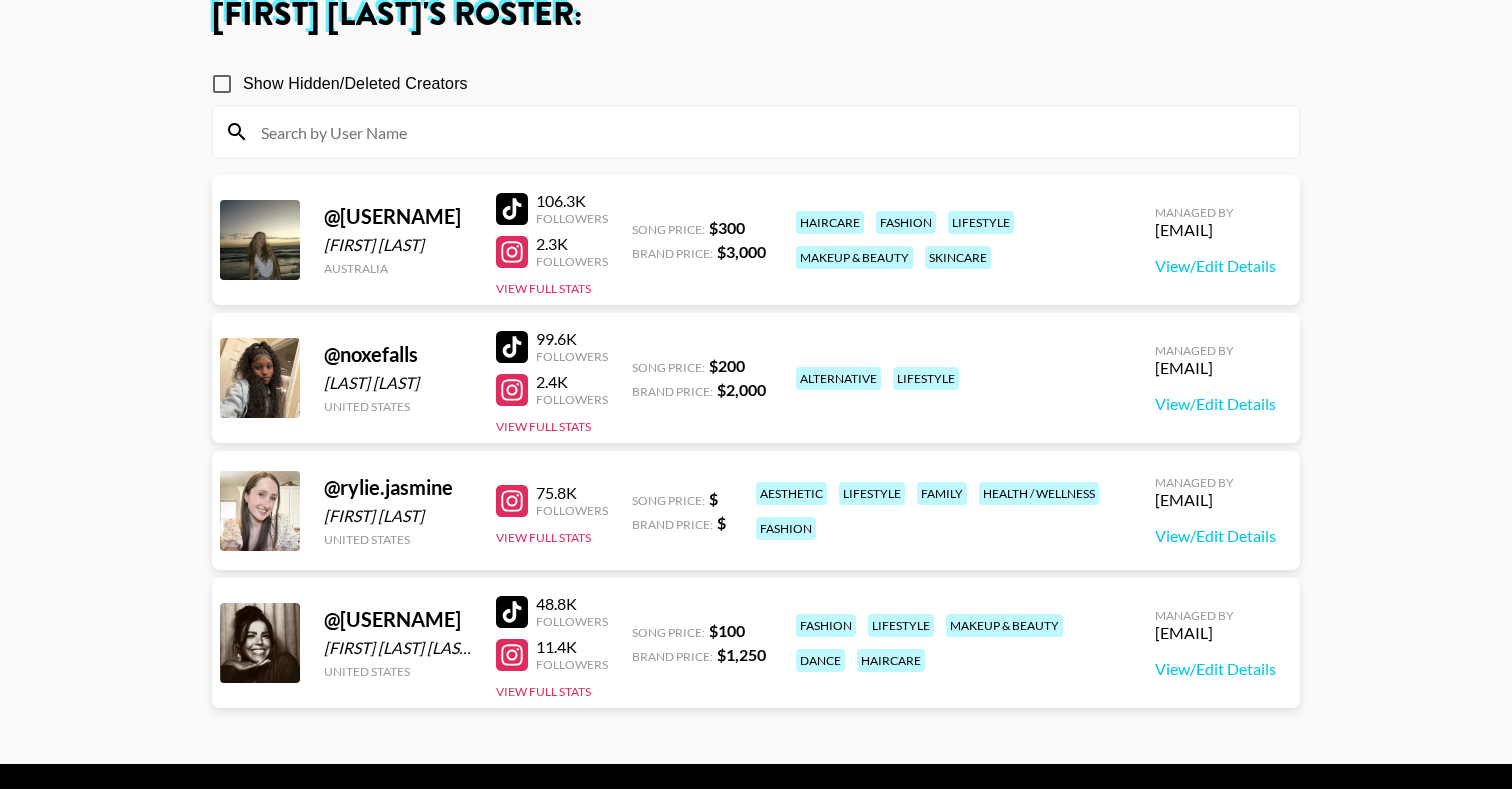 scroll, scrollTop: 130, scrollLeft: 0, axis: vertical 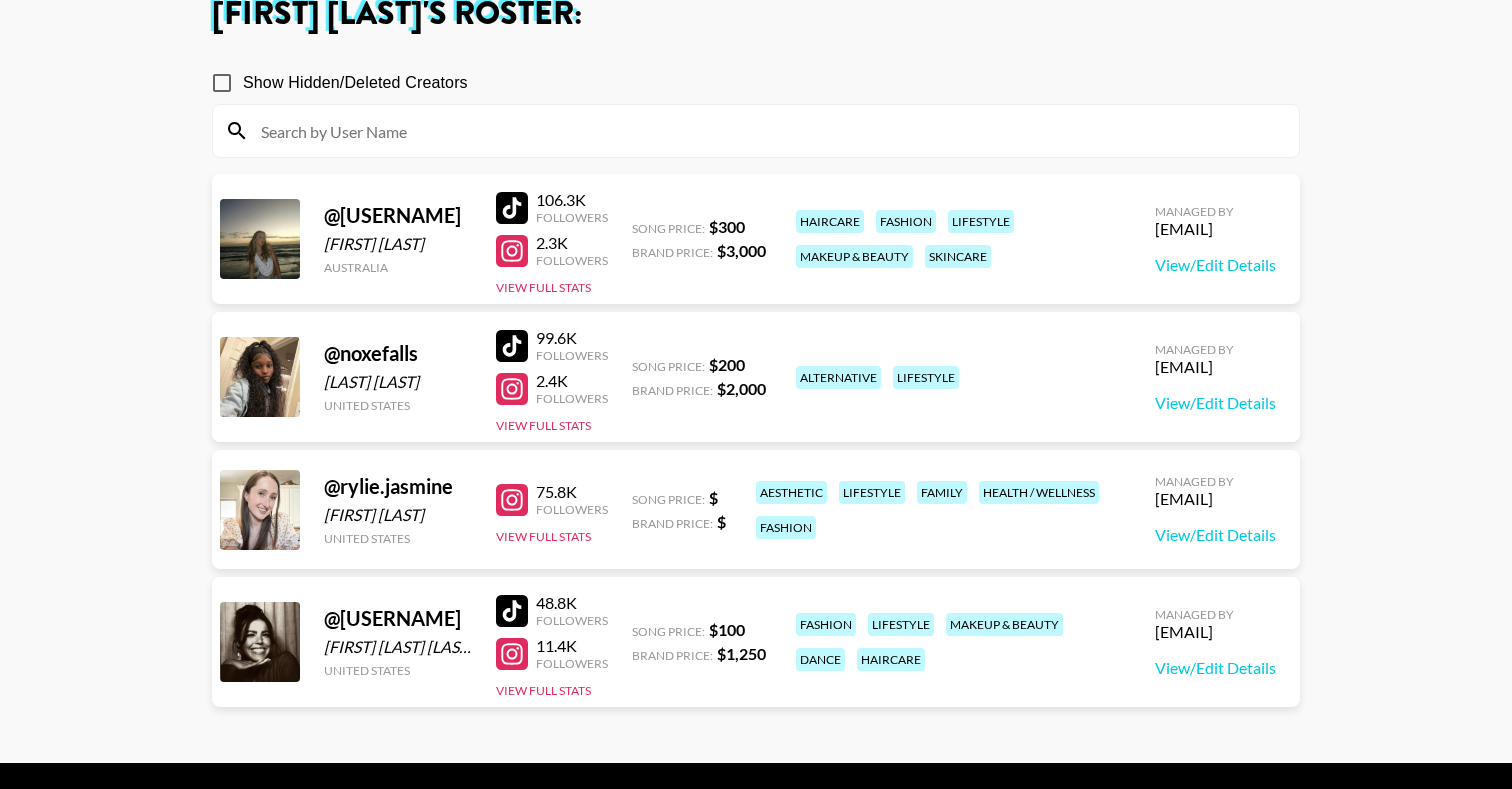 click on "$ 200" at bounding box center [727, 364] 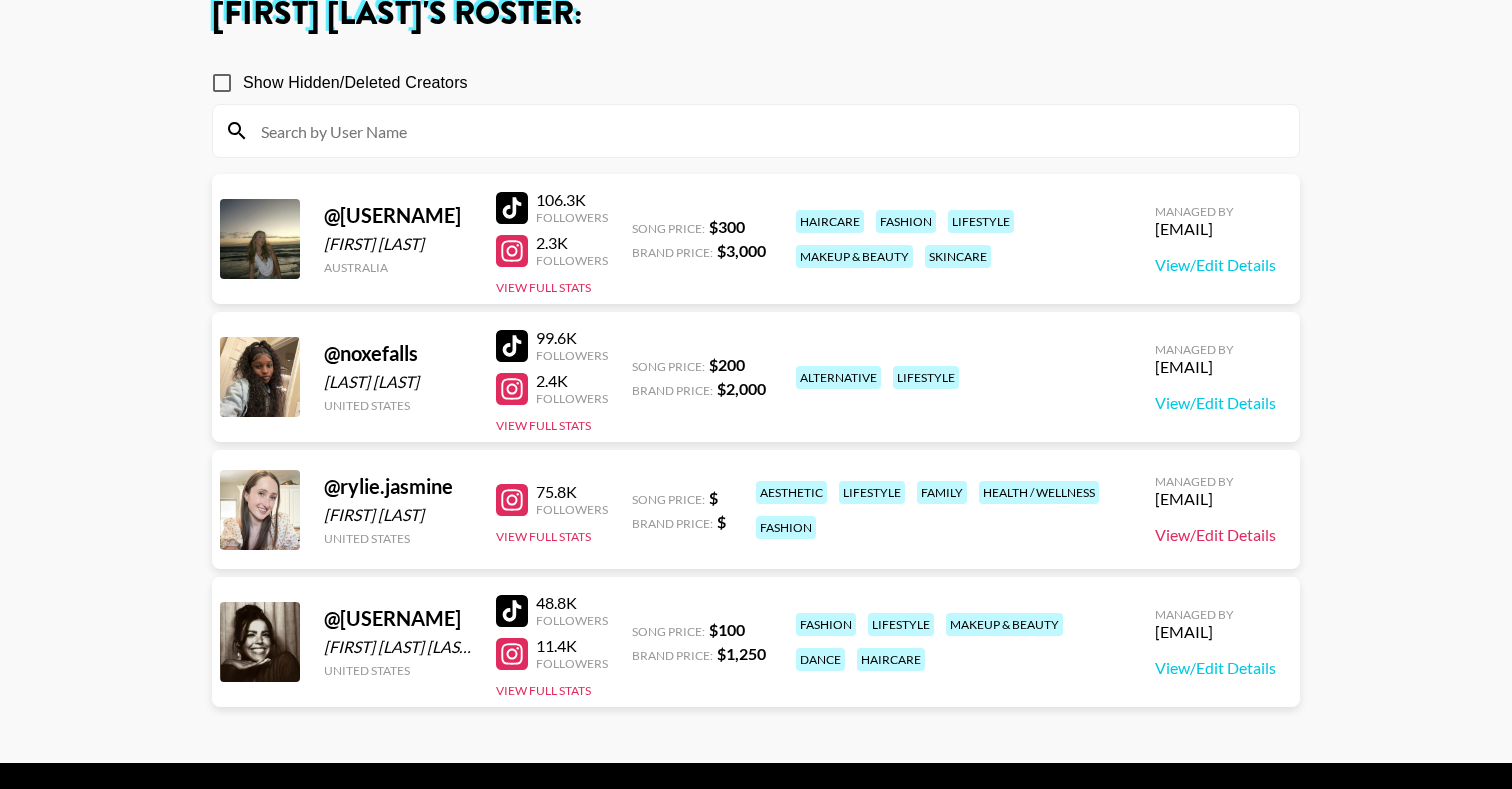 click on "View/Edit Details" at bounding box center (1215, 535) 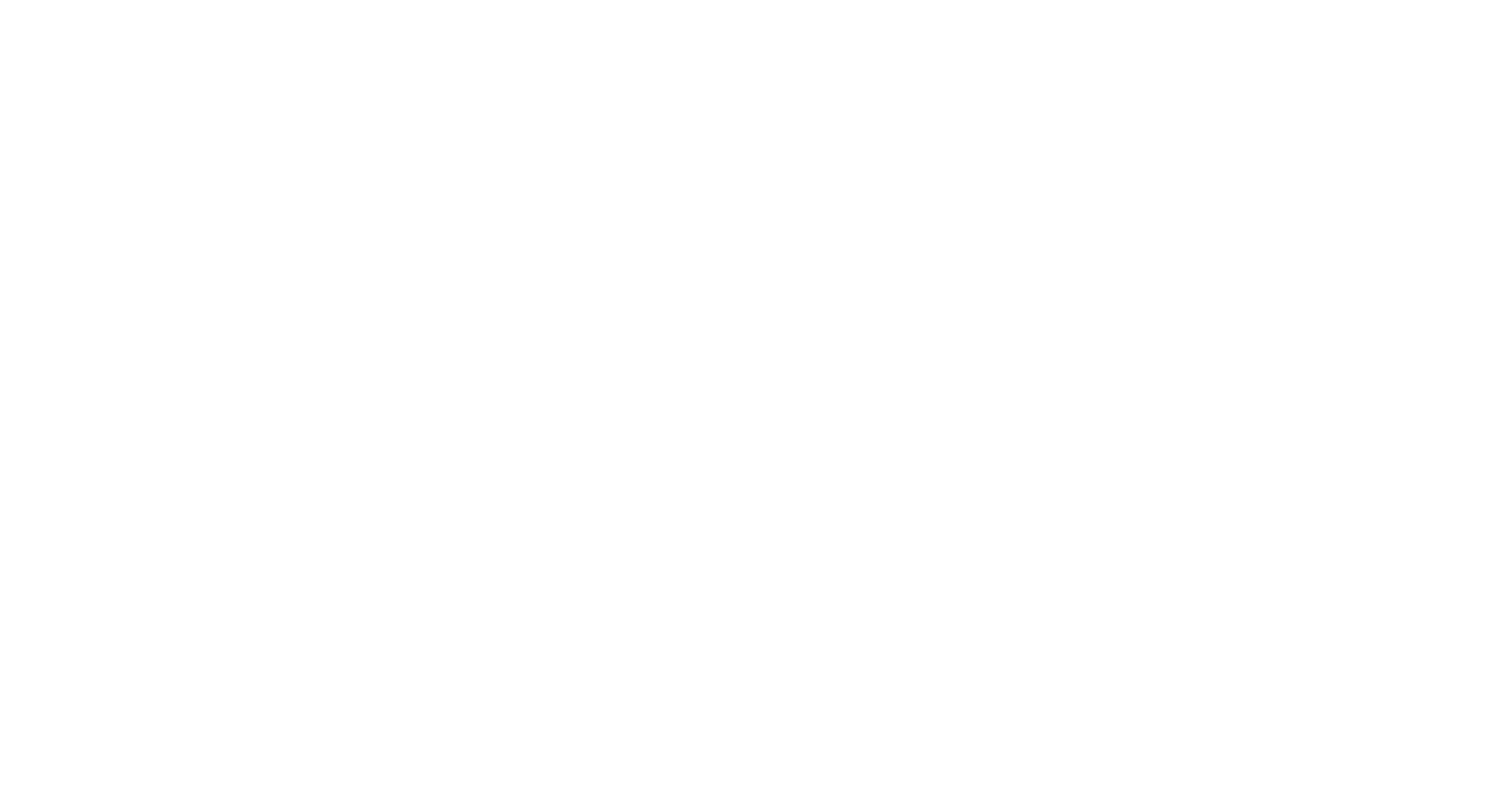 scroll, scrollTop: 0, scrollLeft: 0, axis: both 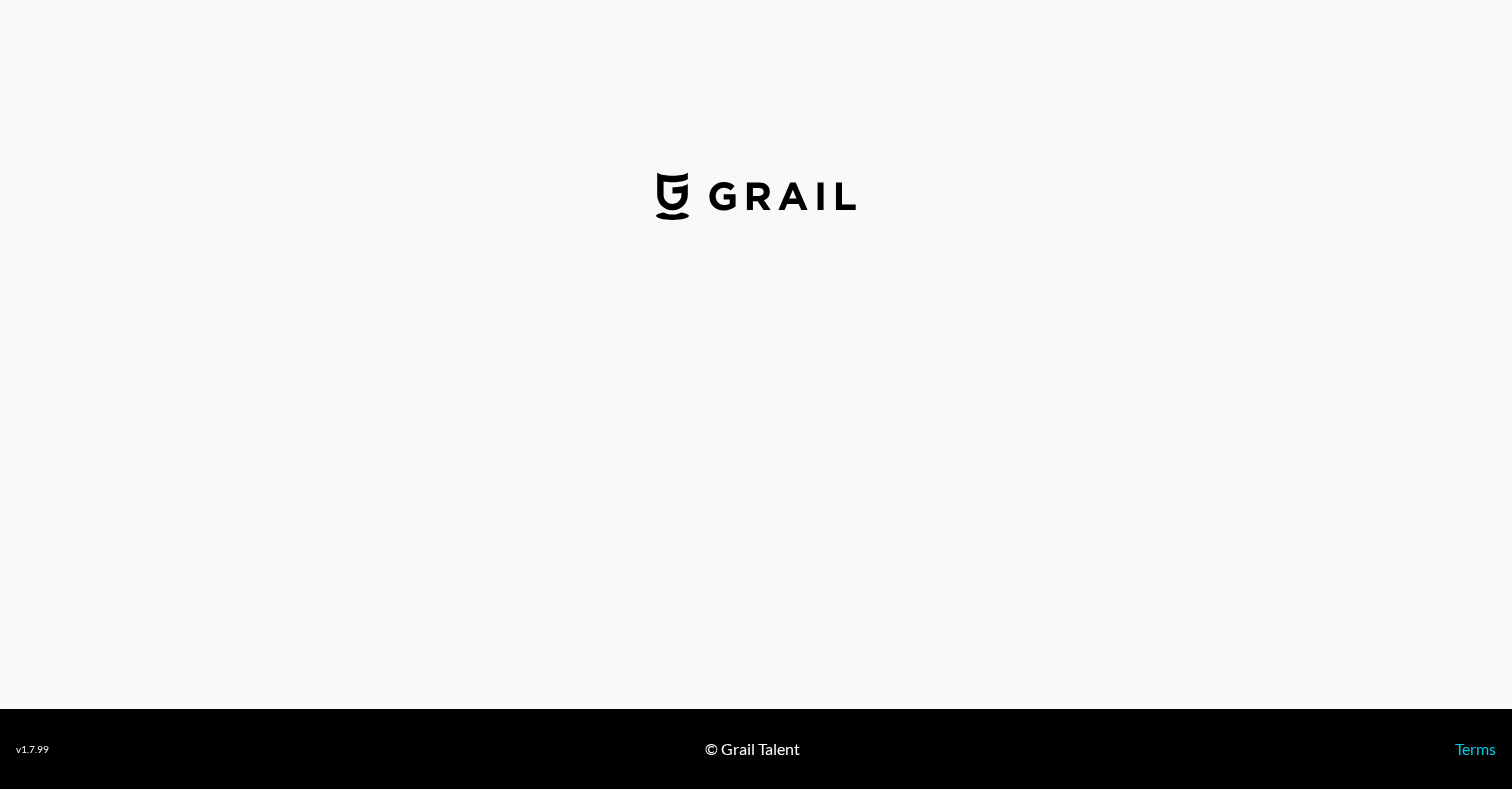 select on "USD" 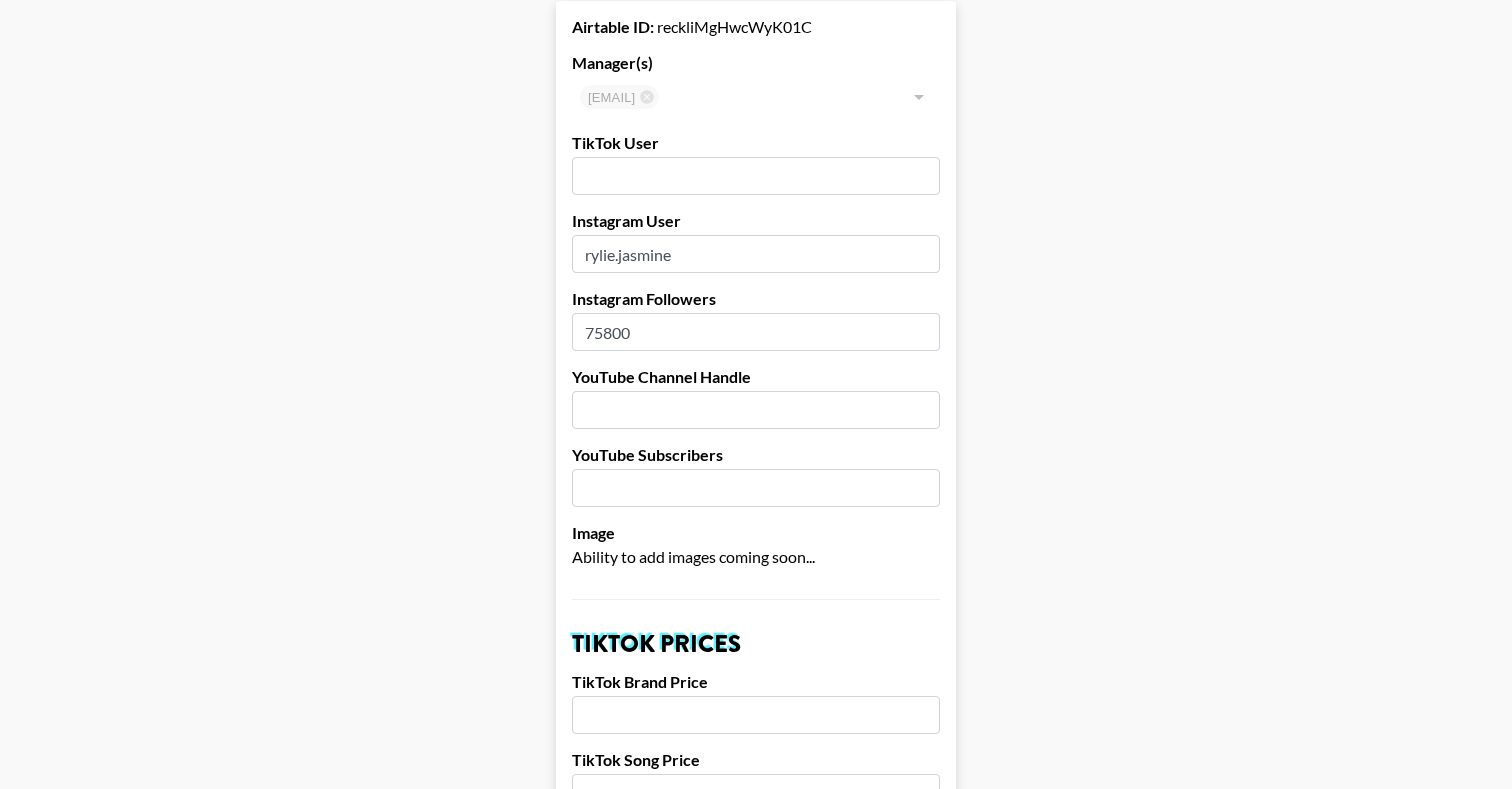 scroll, scrollTop: 126, scrollLeft: 0, axis: vertical 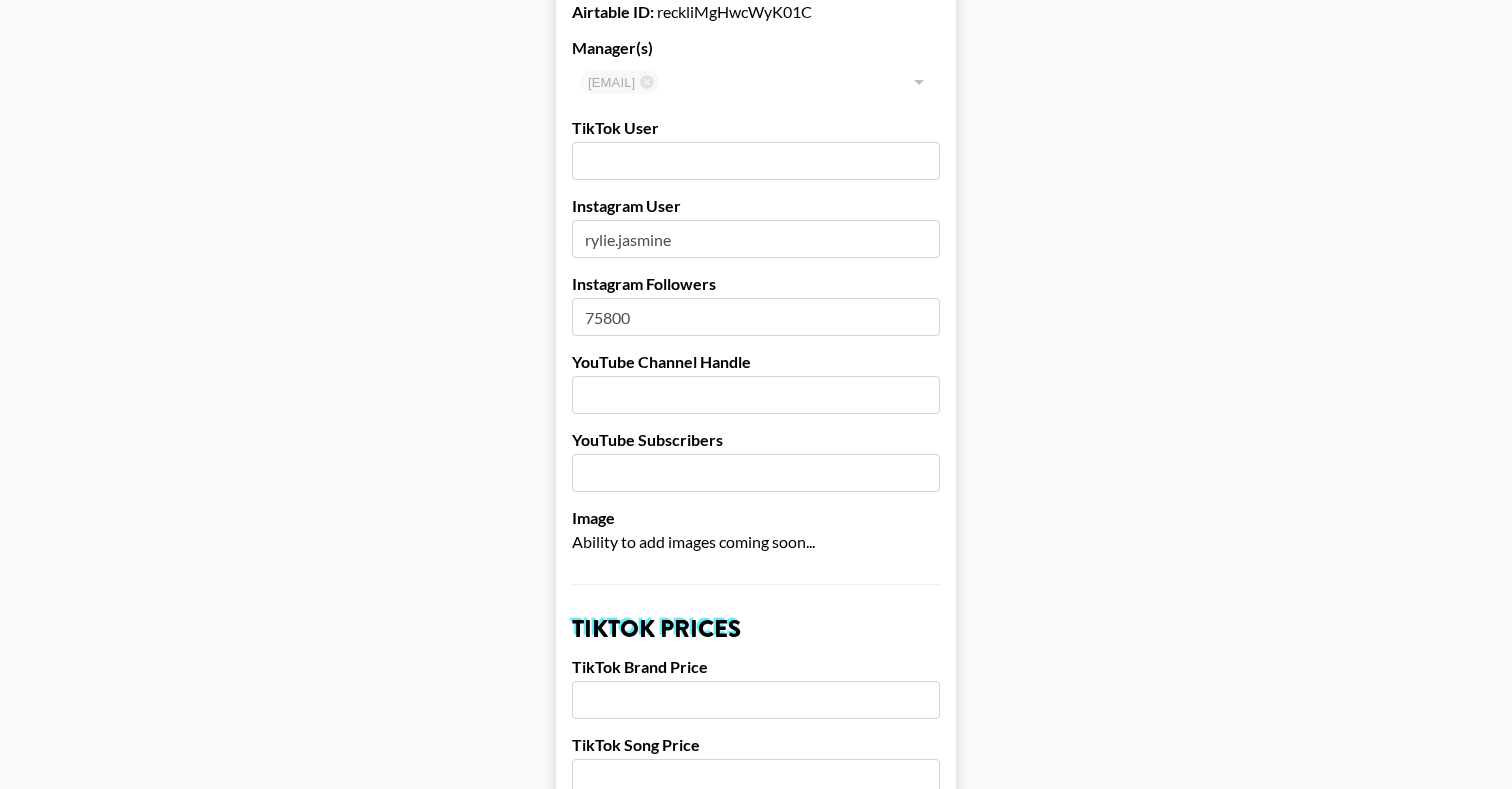 click at bounding box center [756, 161] 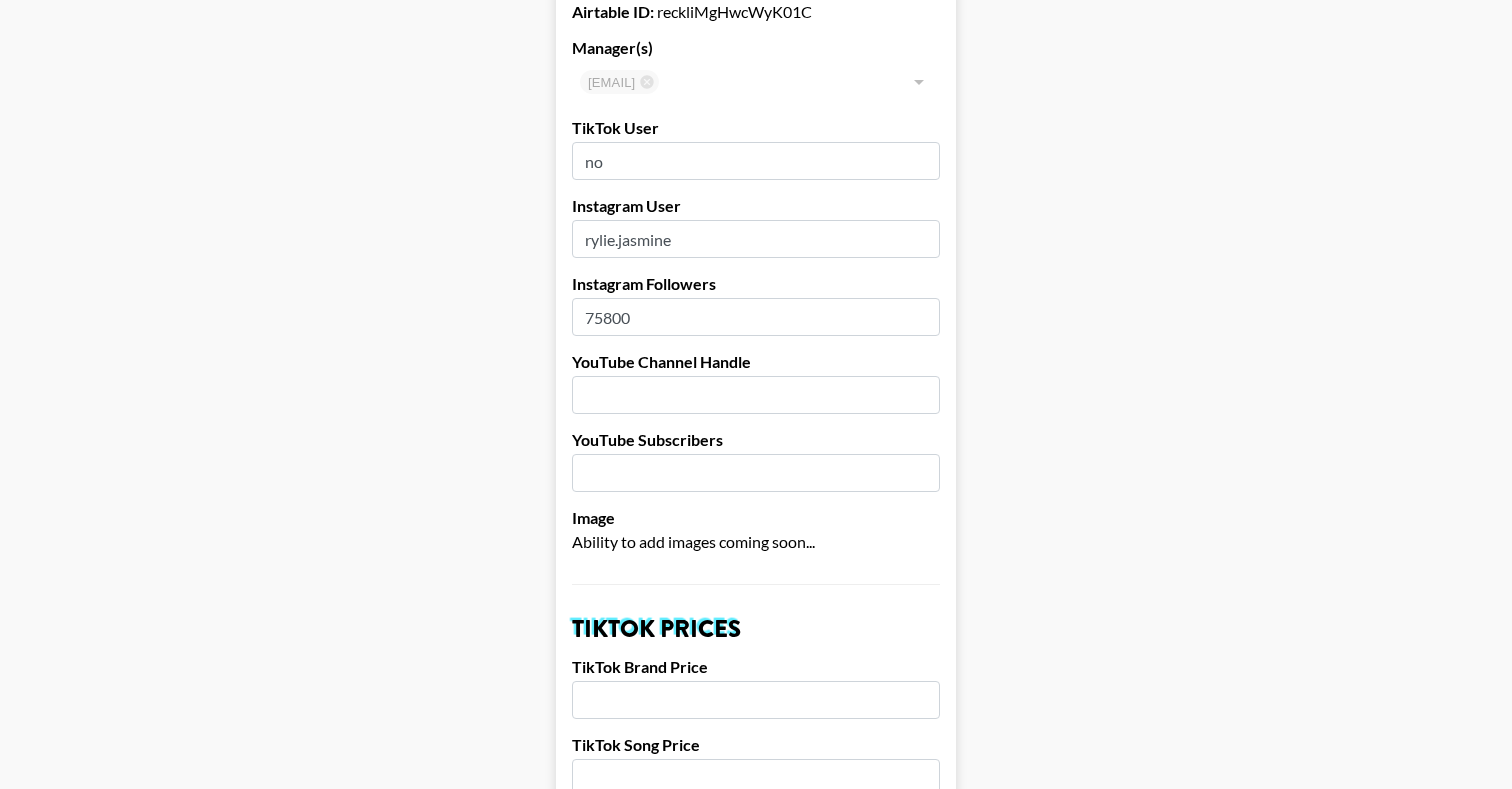 type on "n" 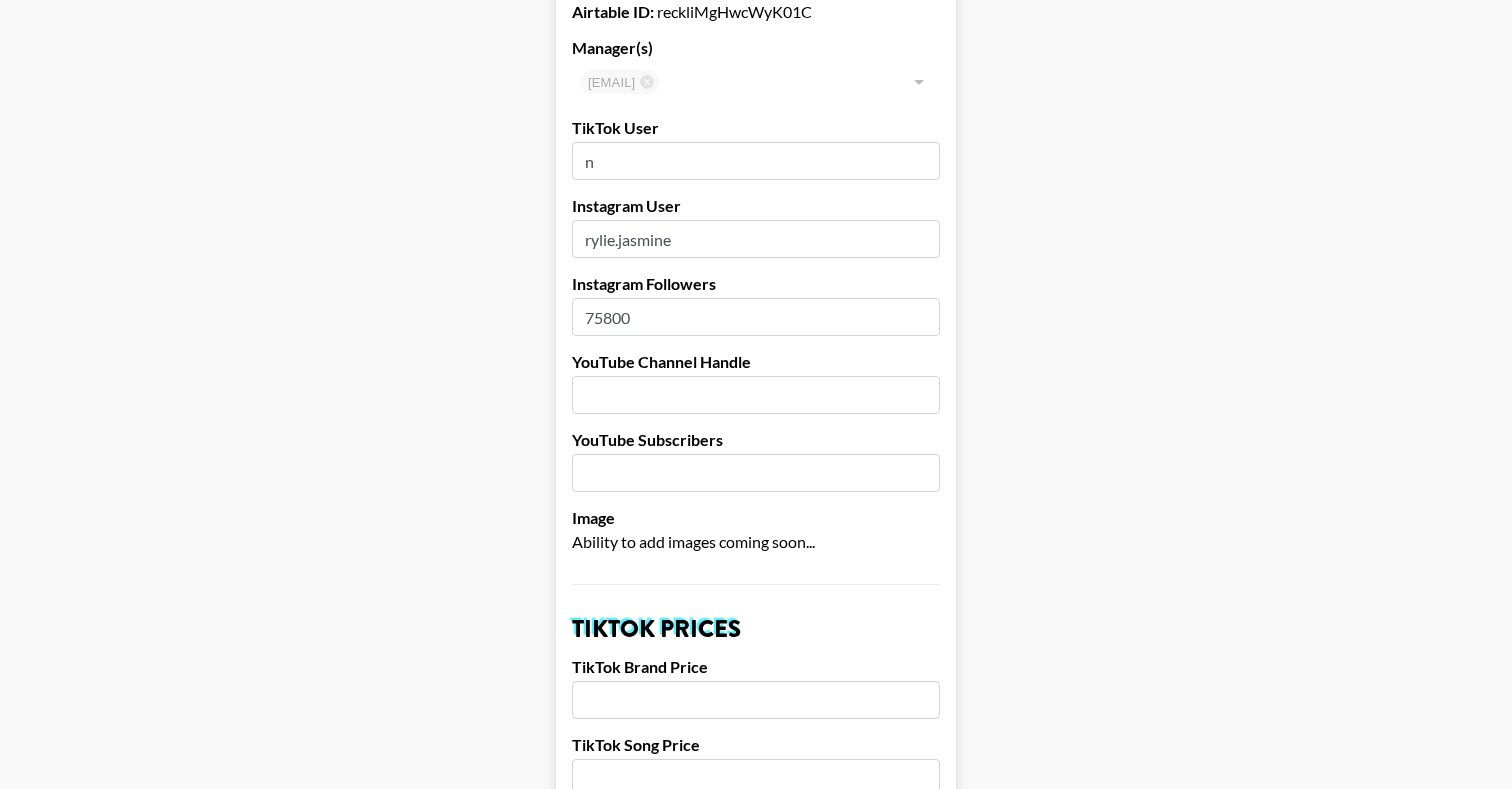 type 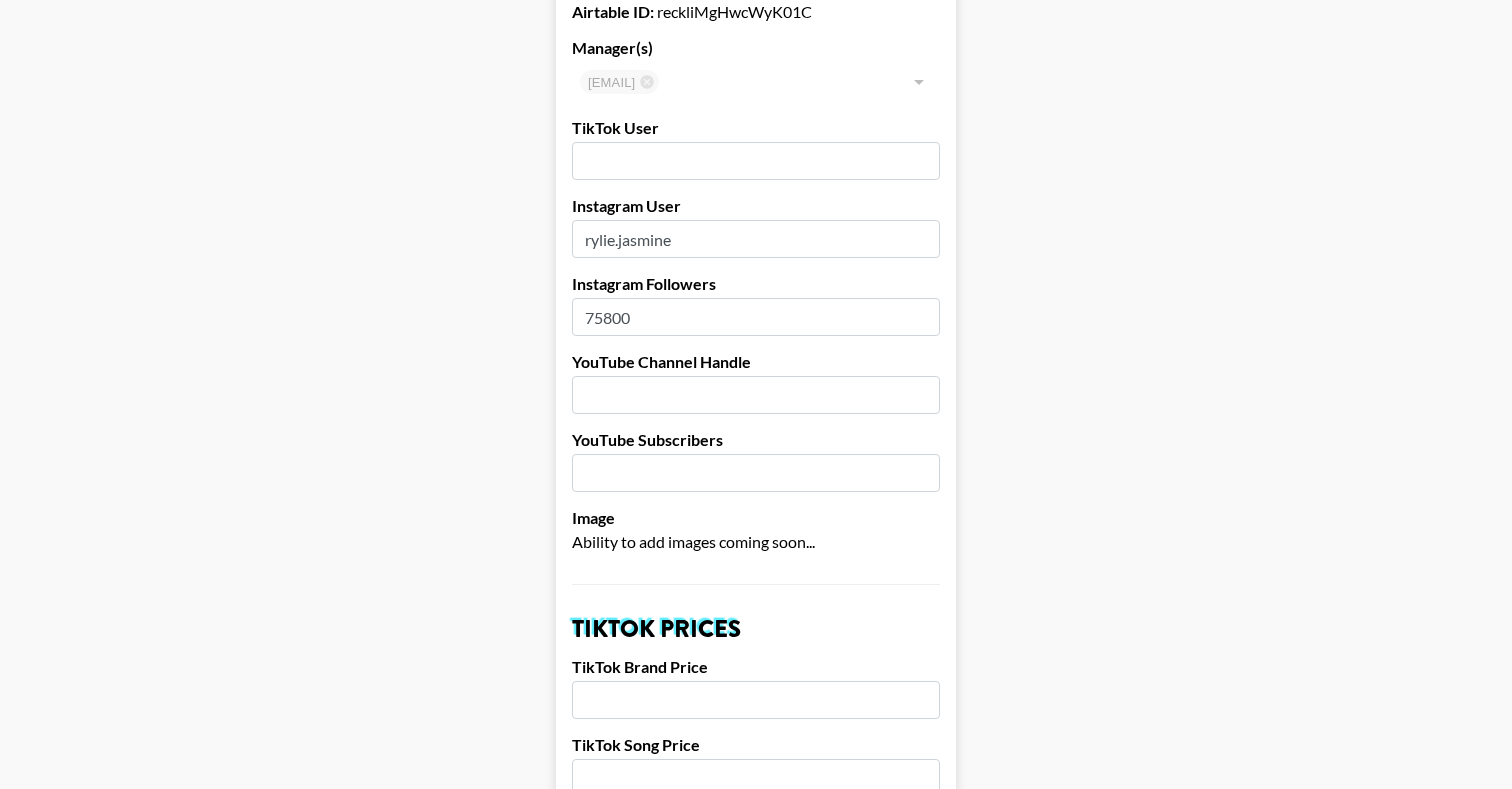 click on "Airtable ID:   reckliMgHwcWyK01C Manager(s) madison.bowen@grail-talent.com ​ TikTok User Instagram User rylie.jasmine Instagram Followers 75800 YouTube Channel Handle YouTube Subscribers Image Ability to add images coming soon... TikTok Prices TikTok Brand Price TikTok Song Price Instagram Prices Brand Prices Reel  - (Default Brand Price) 3250 Grid Post 2500 3-Frame Story 1800 Song Price IG Song Price 100 YouTube Prices Brand Prices 60-90s Integration  - (Default Brand Price) Pre-Roll YouTube Short Song Price YT Song Price Hide on Booking Platform If checked, creator will be hidden from  clients  but not from managers. Delete from Booking Platform If checked, creator will be hidden from both clients   and managers . USE CAREFULLY. Show on Marketing Site? Show on  https://grail-talent.com/talent Name Rylie Cabral Country United States ​ Birthday 1995-08-23 Creator's Currency Select a Currency USD GBP Save Creator" at bounding box center [756, 1230] 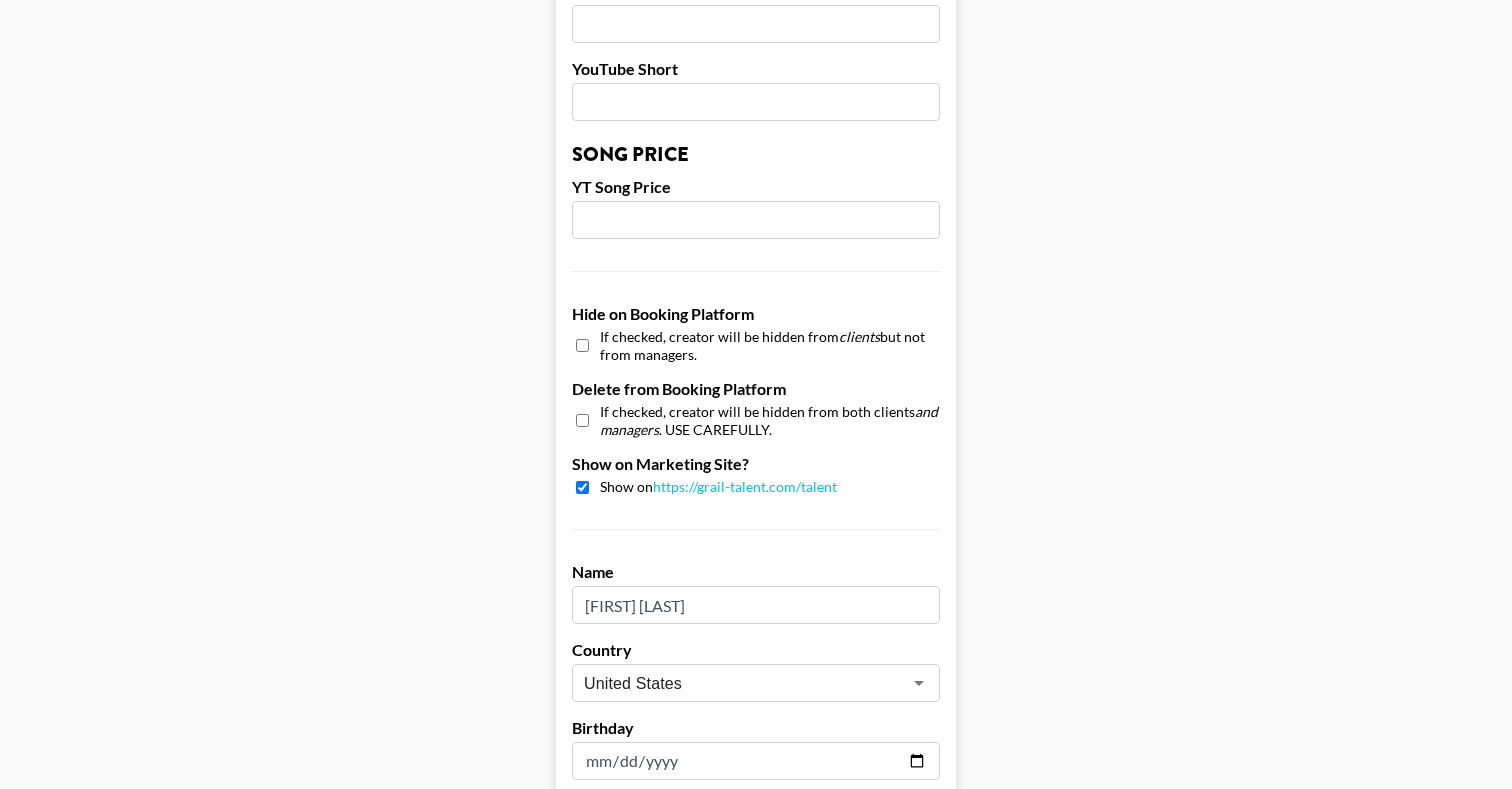 scroll, scrollTop: 1844, scrollLeft: 0, axis: vertical 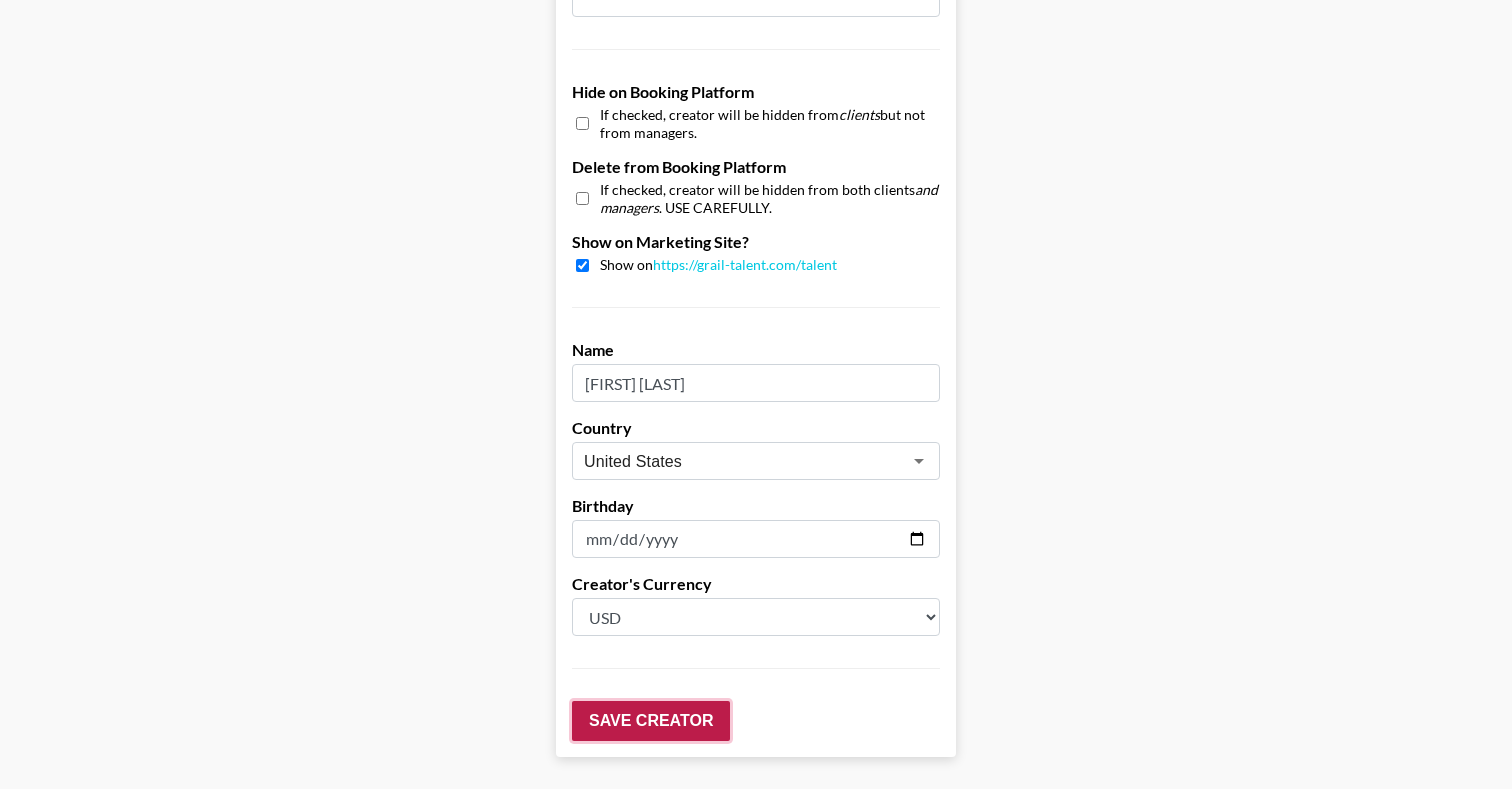click on "Save Creator" at bounding box center [651, 721] 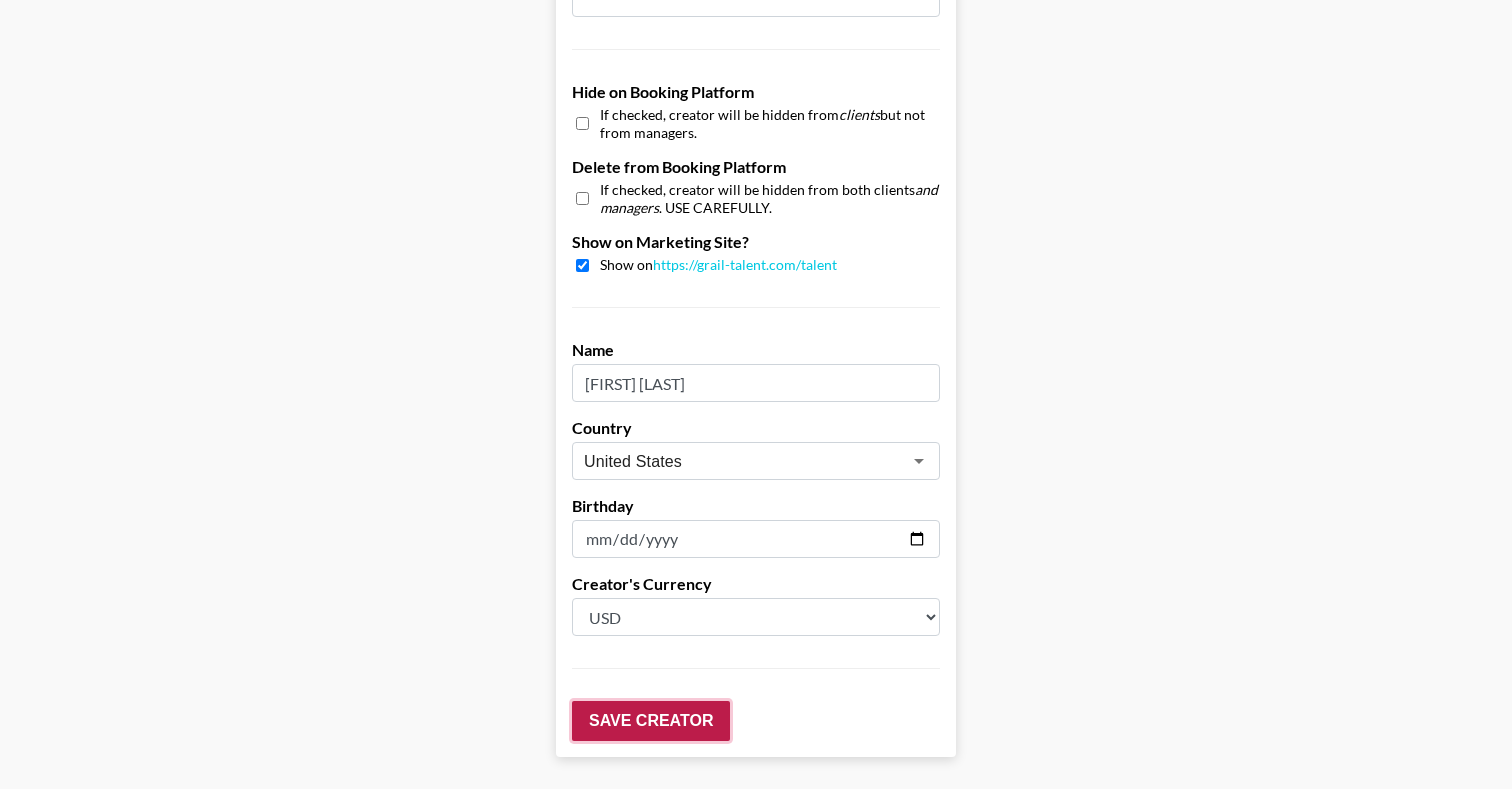click on "Save Creator" at bounding box center [651, 721] 